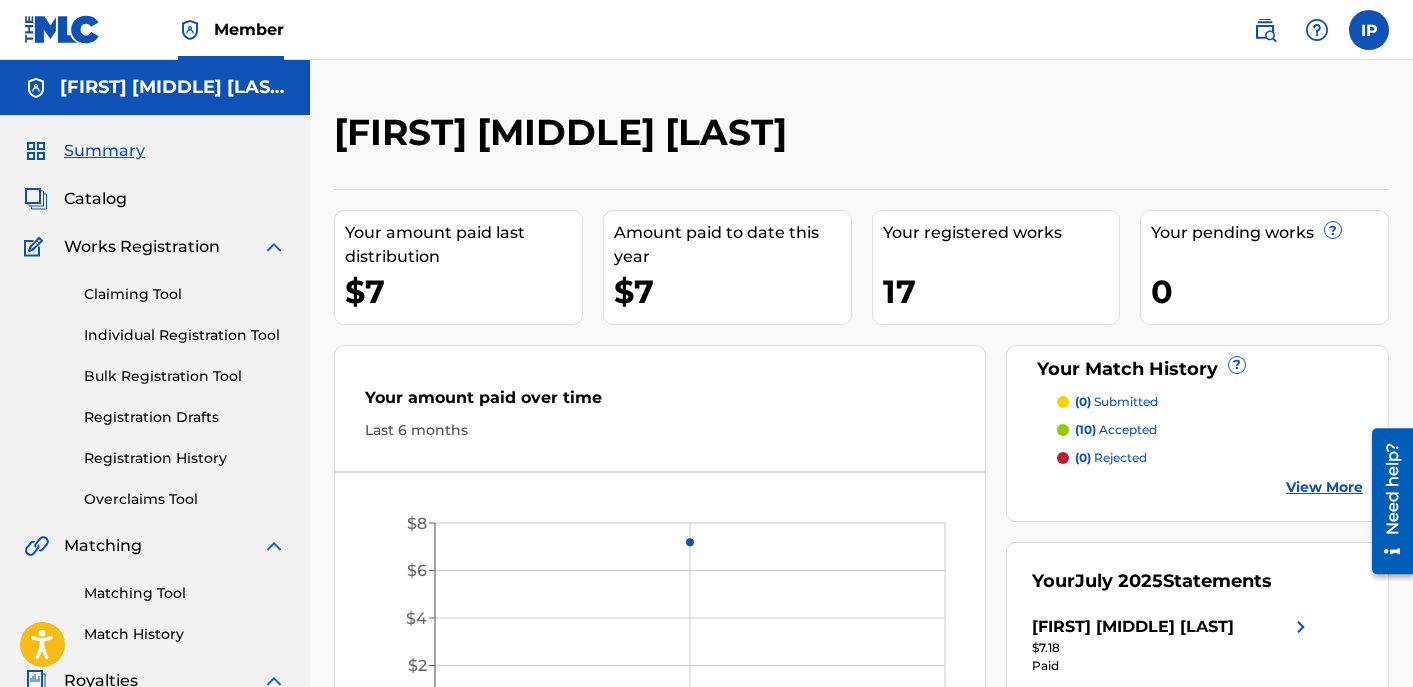scroll, scrollTop: 0, scrollLeft: 0, axis: both 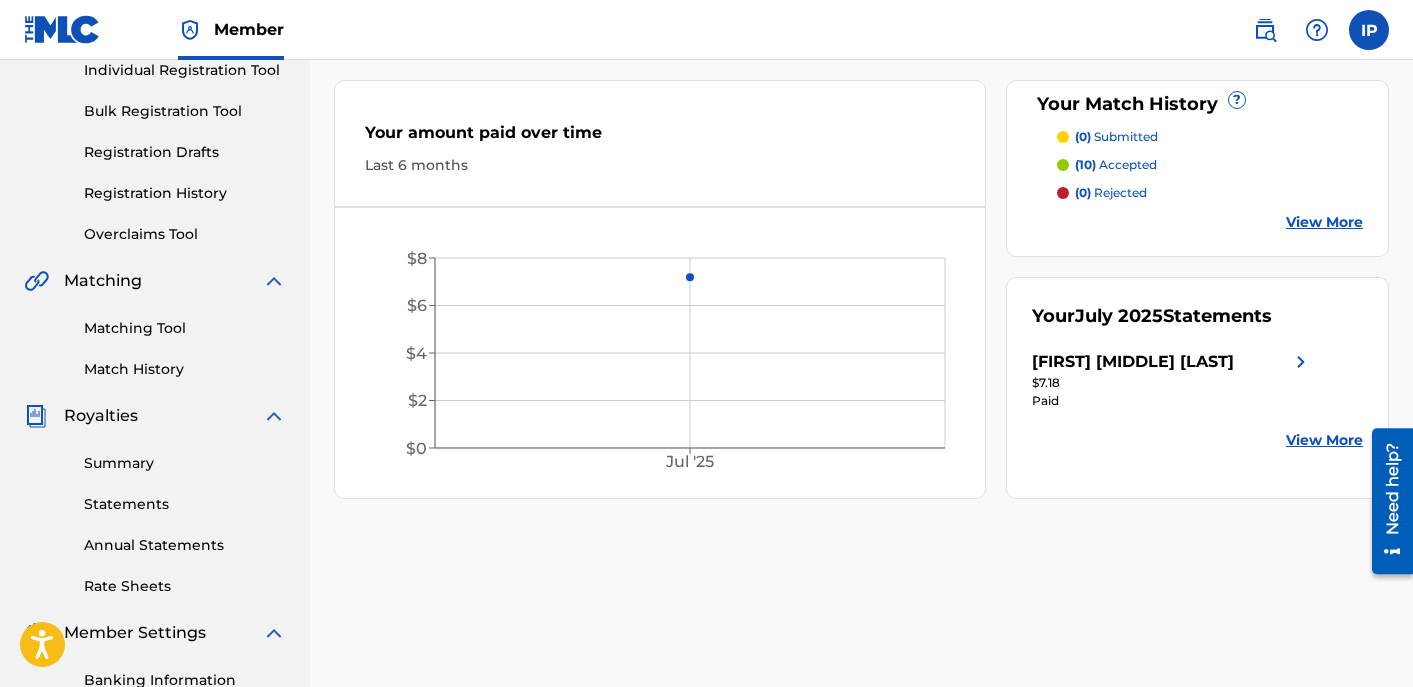 click on "[FIRST] [LAST]" at bounding box center [1133, 362] 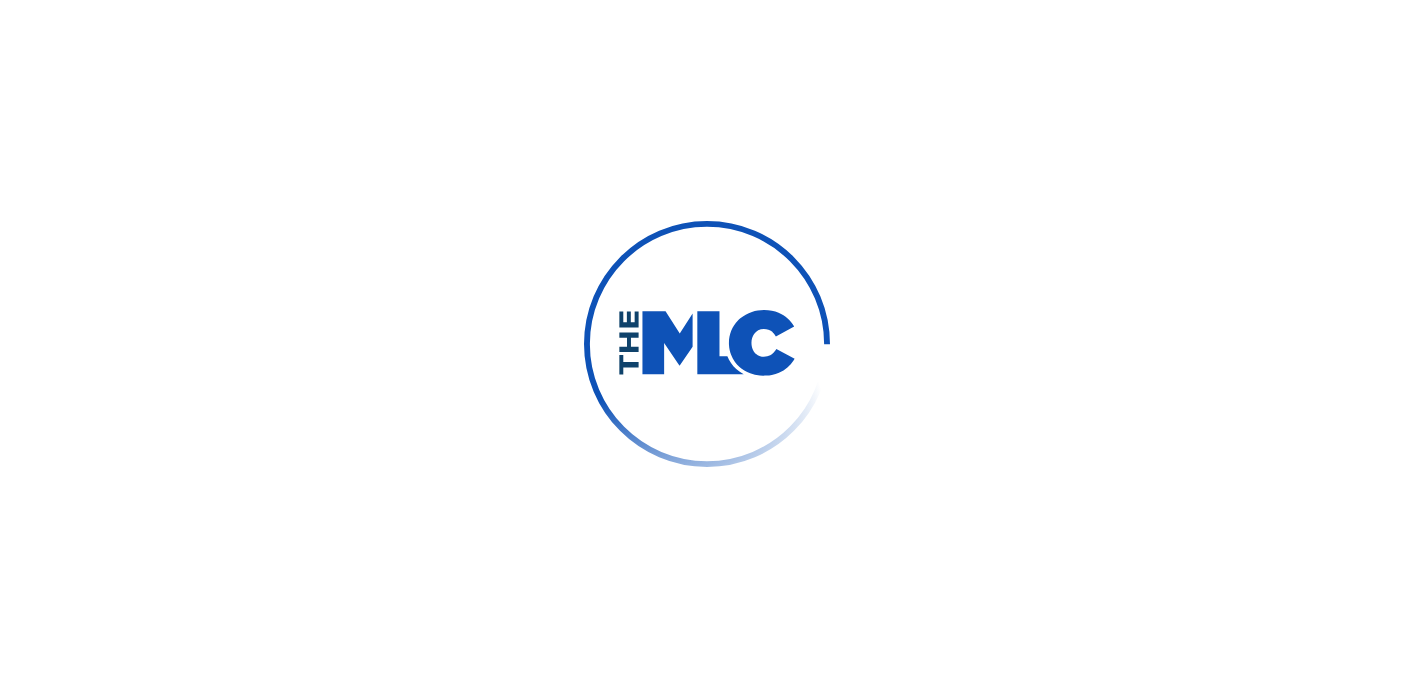 scroll, scrollTop: 0, scrollLeft: 0, axis: both 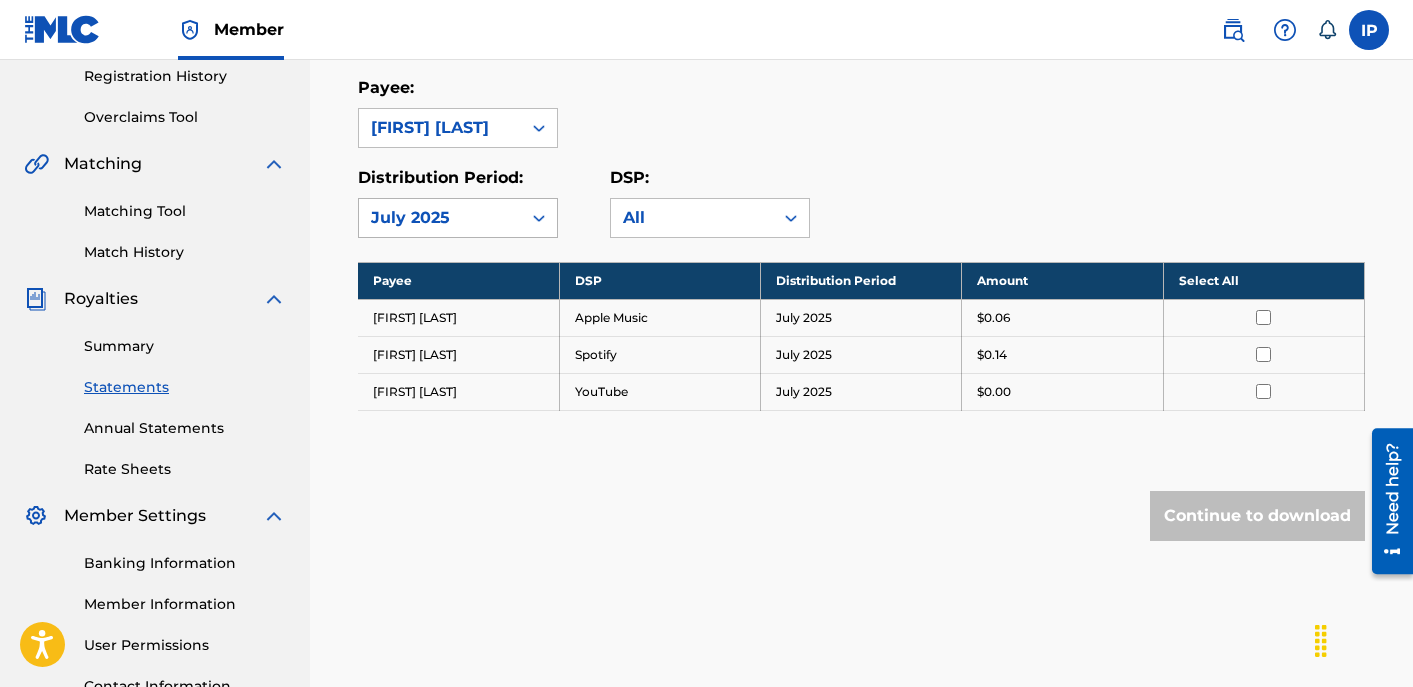 click on "July 2025" at bounding box center [440, 218] 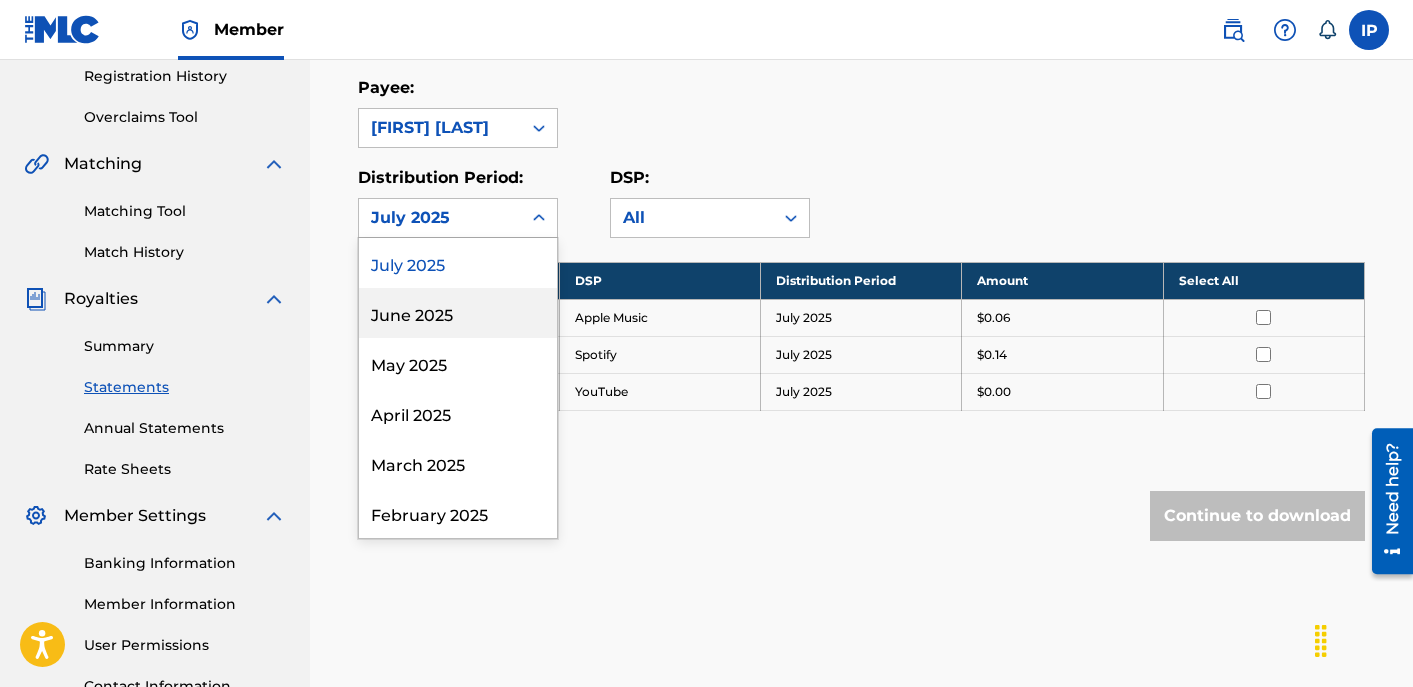 click on "June 2025" at bounding box center (458, 313) 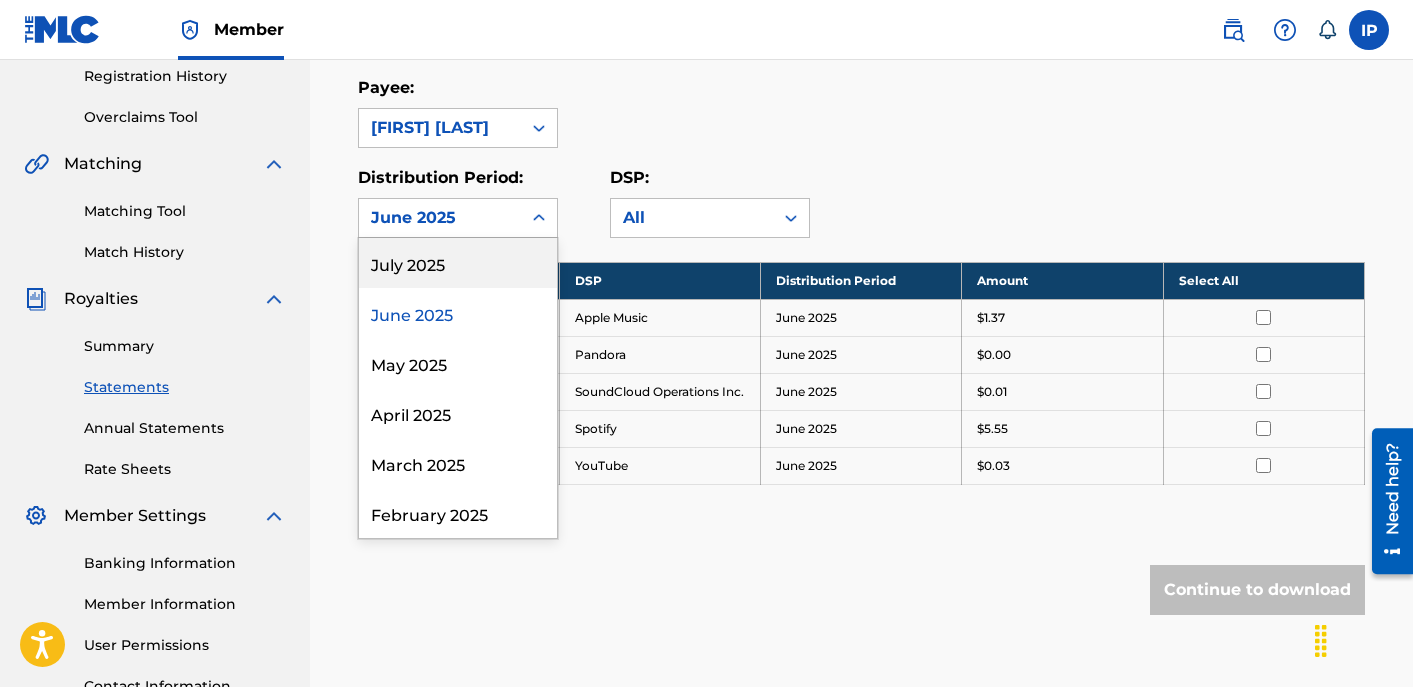 click on "June 2025" at bounding box center [440, 218] 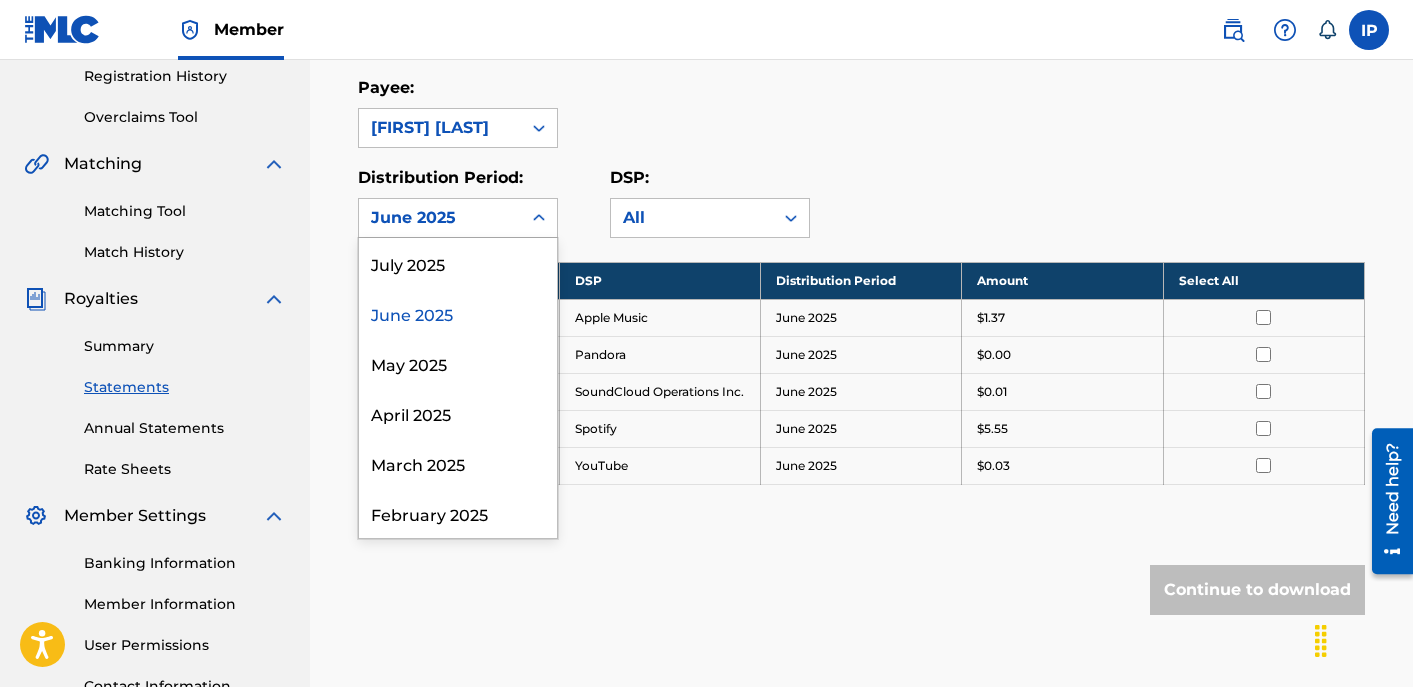click on "June 2025" at bounding box center (458, 313) 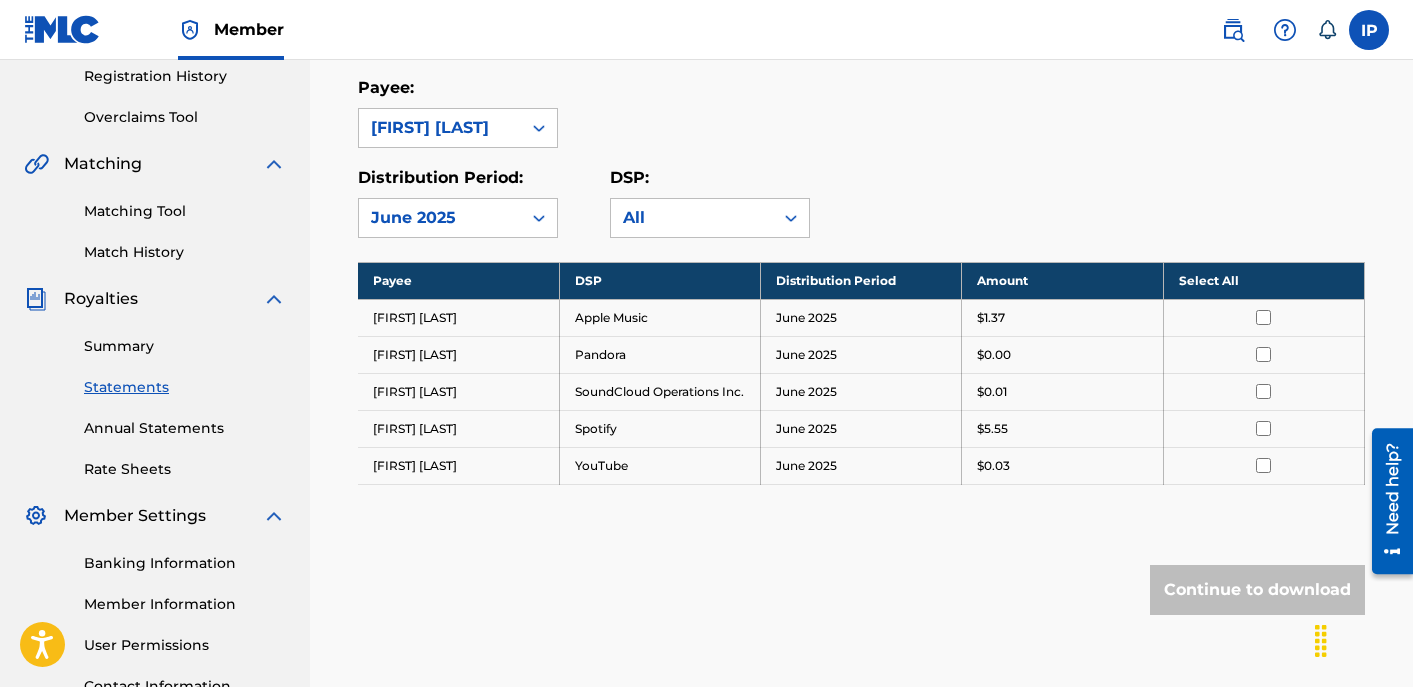 click on "June 2025" at bounding box center (440, 218) 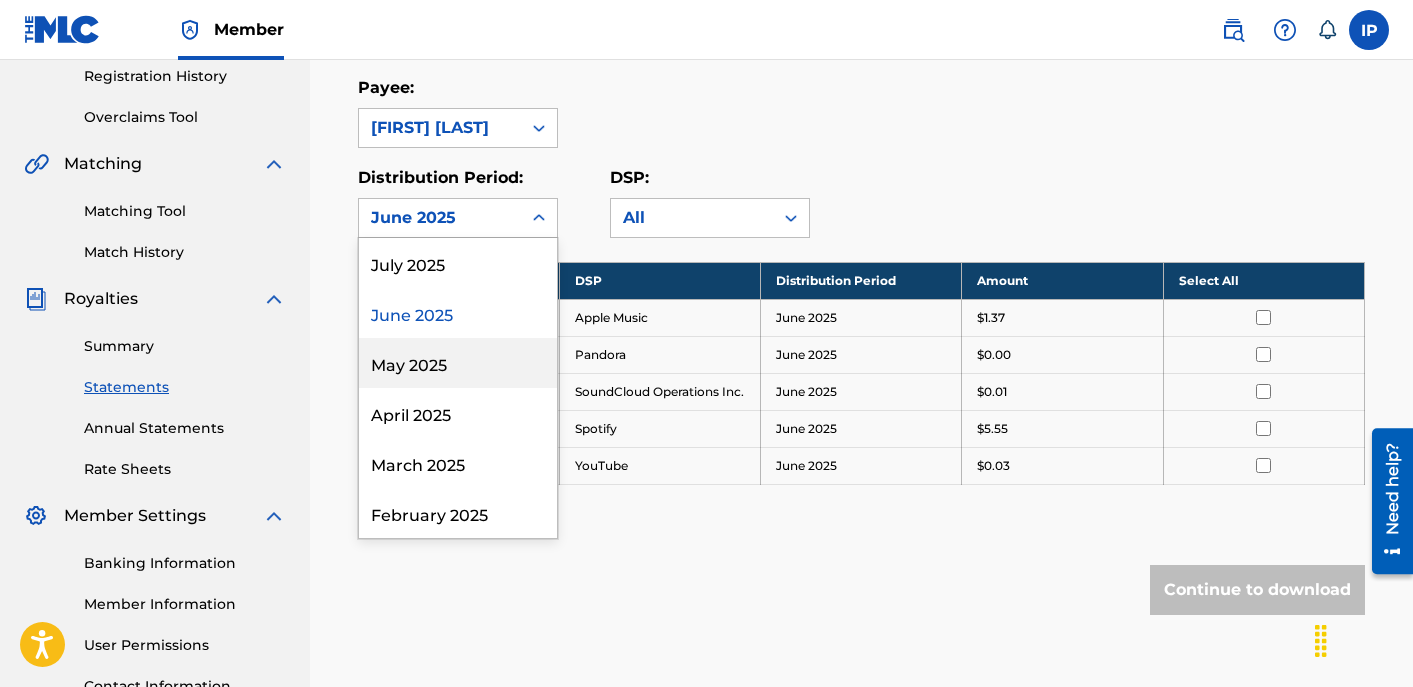 click on "May 2025" at bounding box center [458, 363] 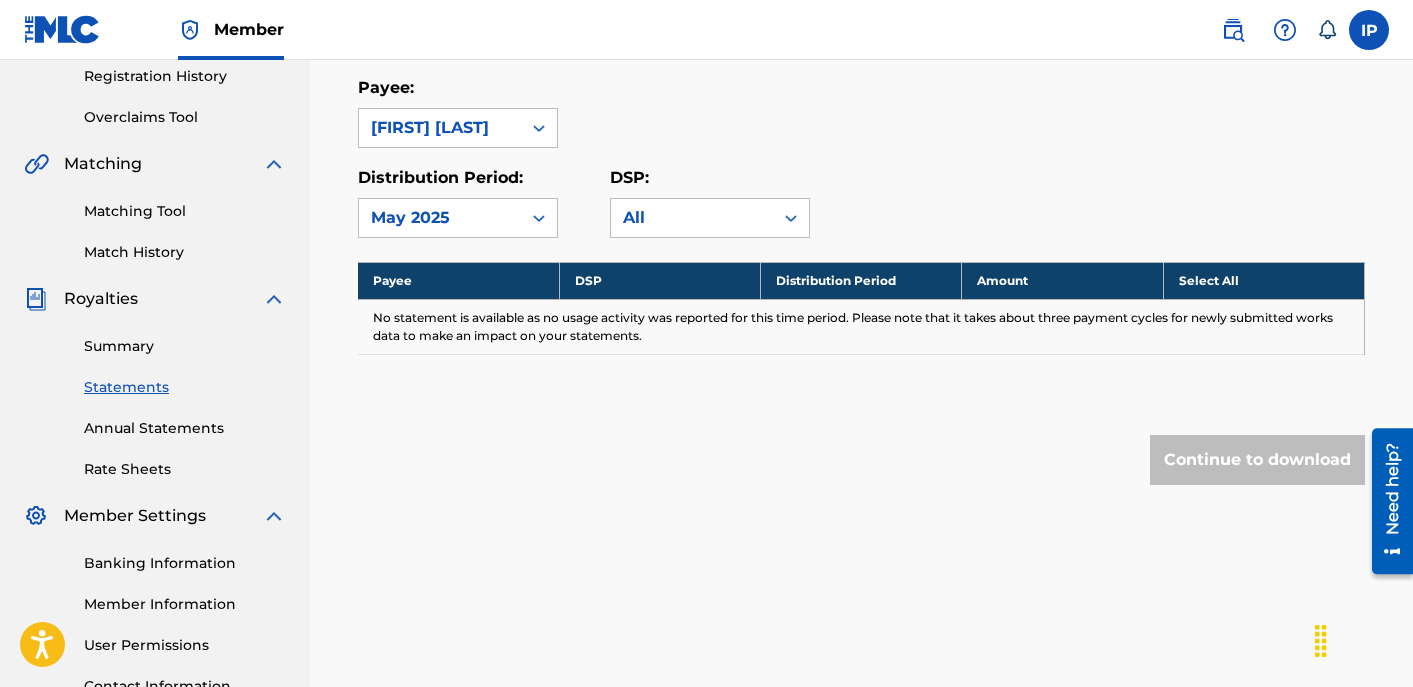click on "May 2025" at bounding box center (440, 218) 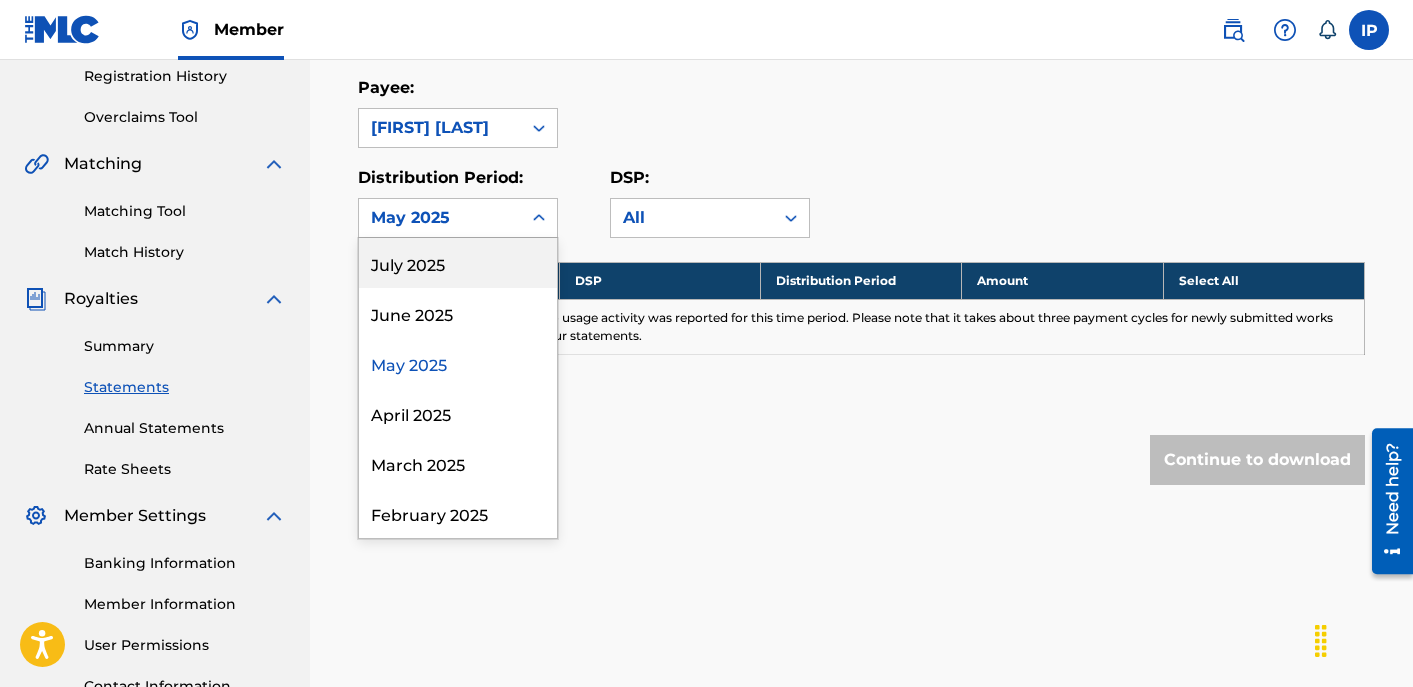 click on "July 2025" at bounding box center (458, 263) 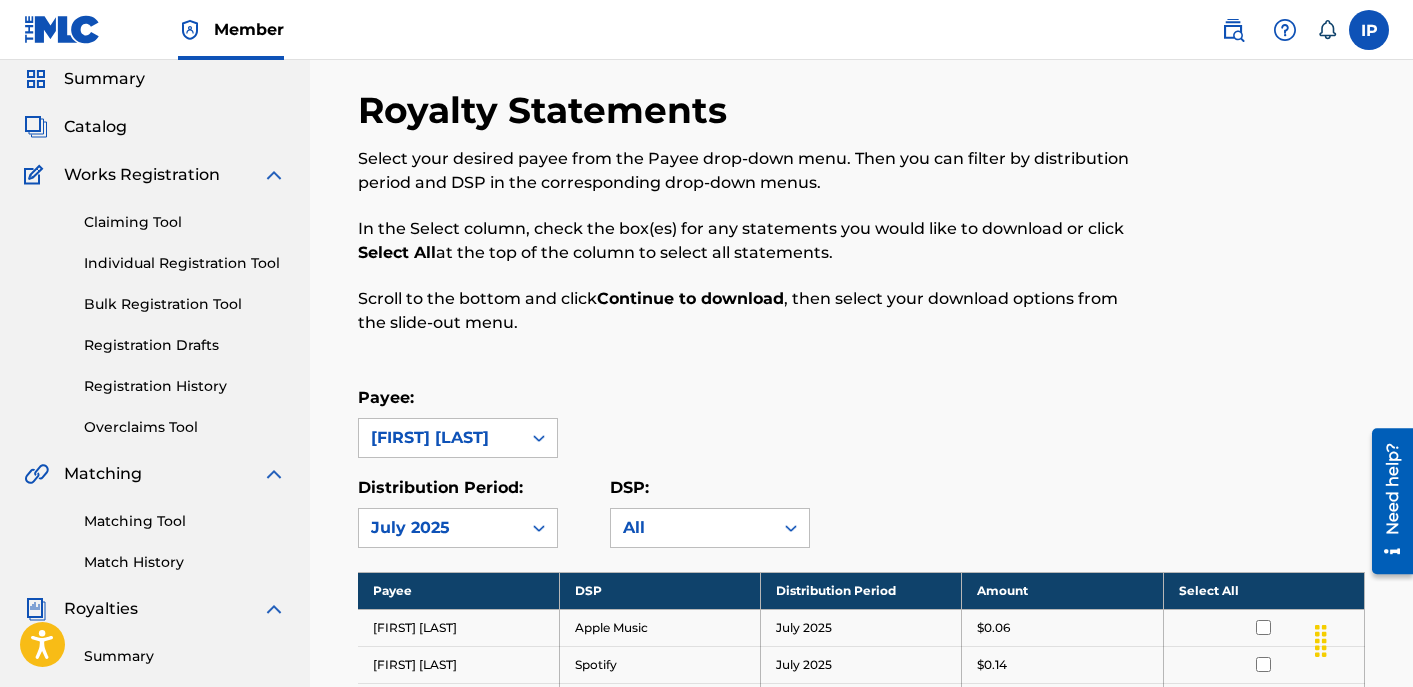 scroll, scrollTop: 0, scrollLeft: 0, axis: both 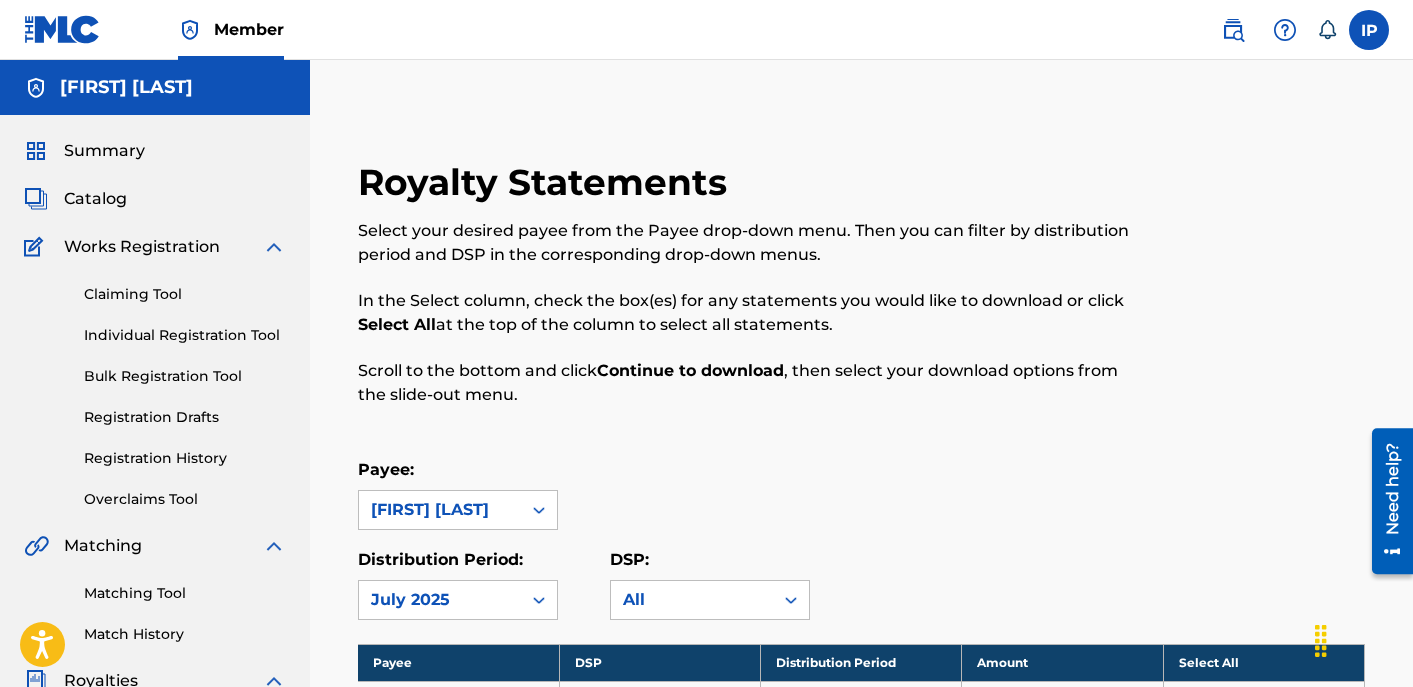 click on "Summary" at bounding box center [104, 151] 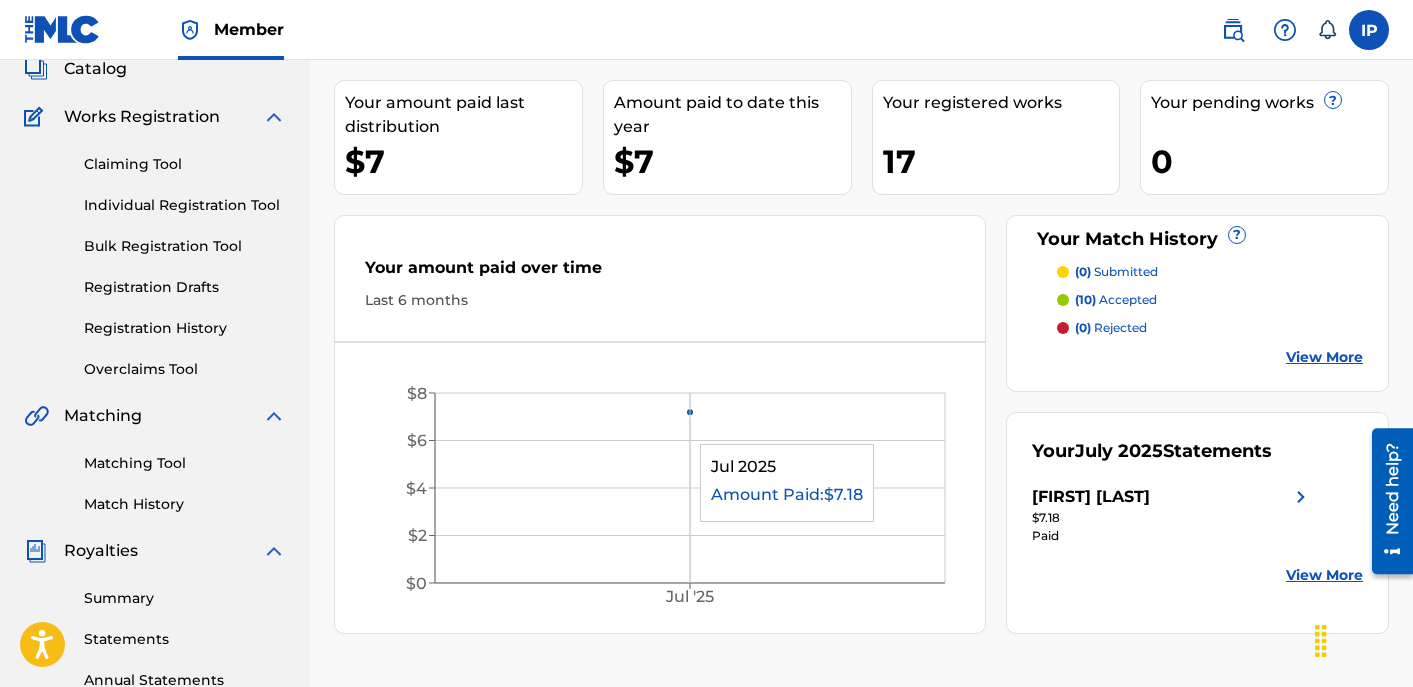 scroll, scrollTop: 93, scrollLeft: 0, axis: vertical 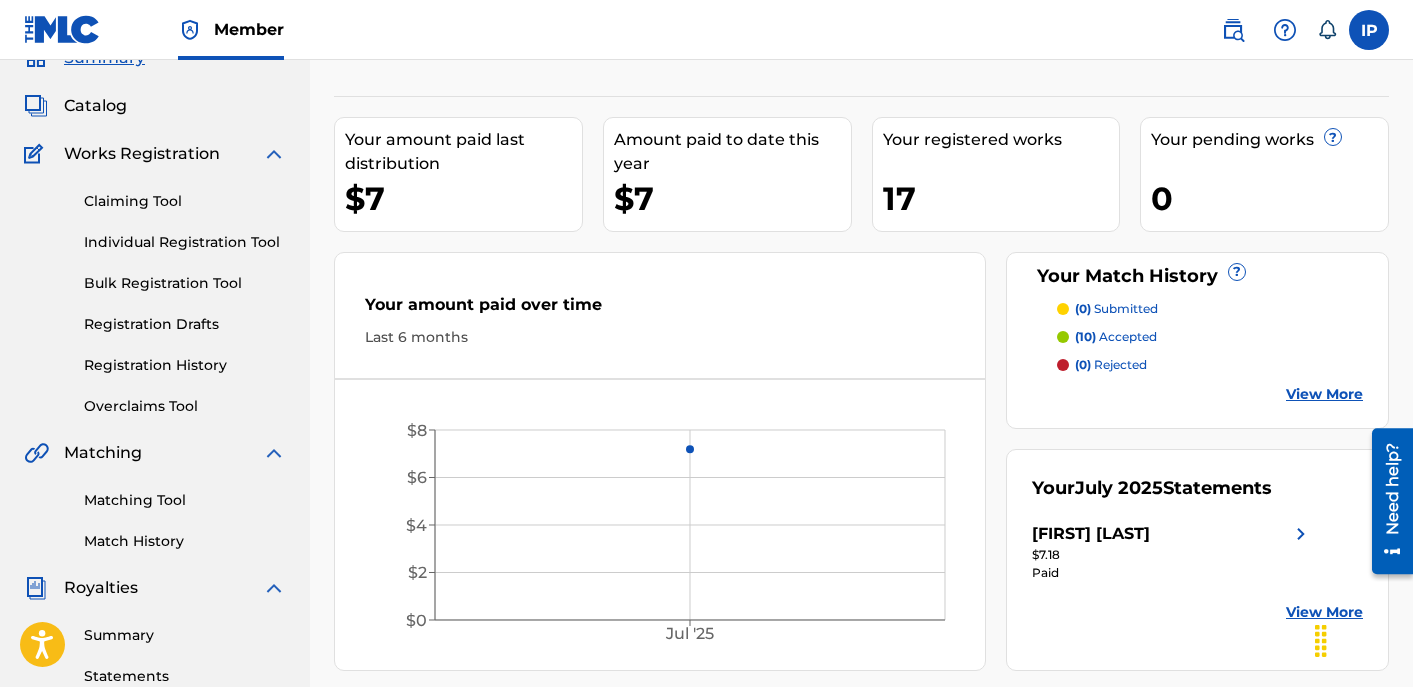 click on "17" at bounding box center [1001, 198] 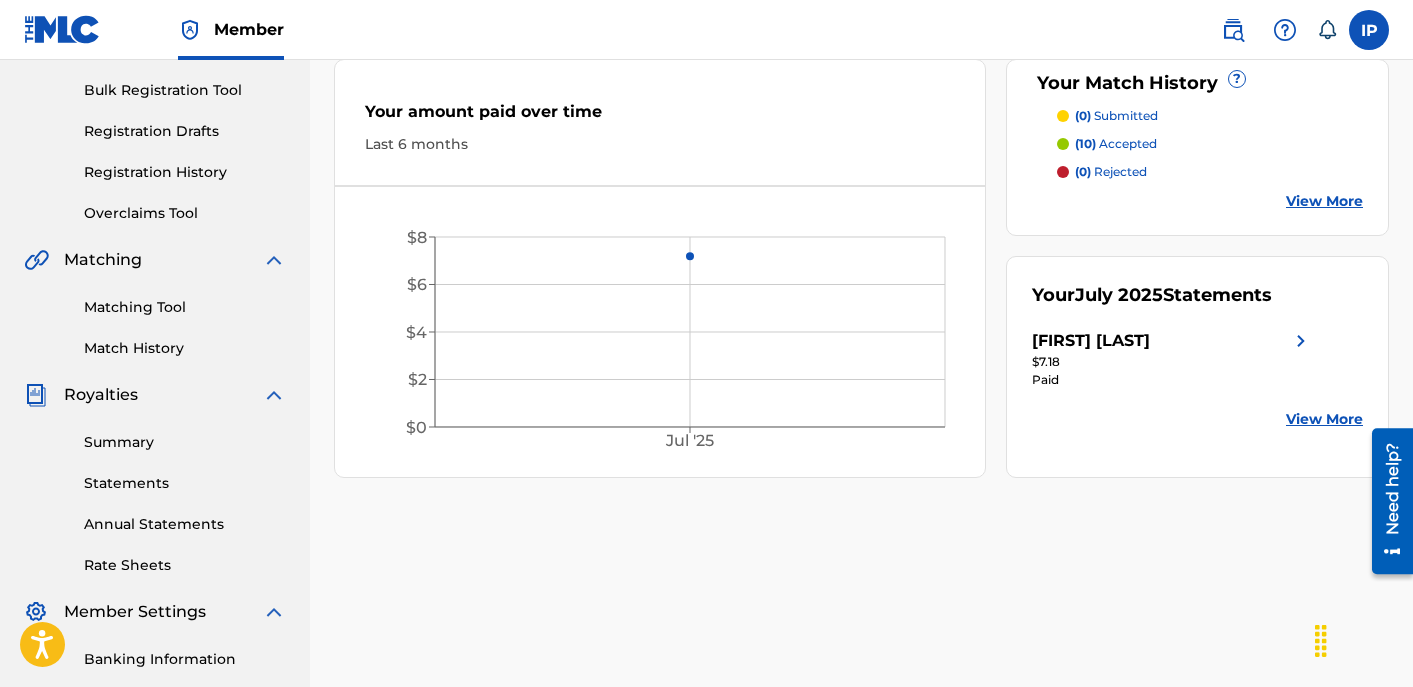 scroll, scrollTop: 288, scrollLeft: 0, axis: vertical 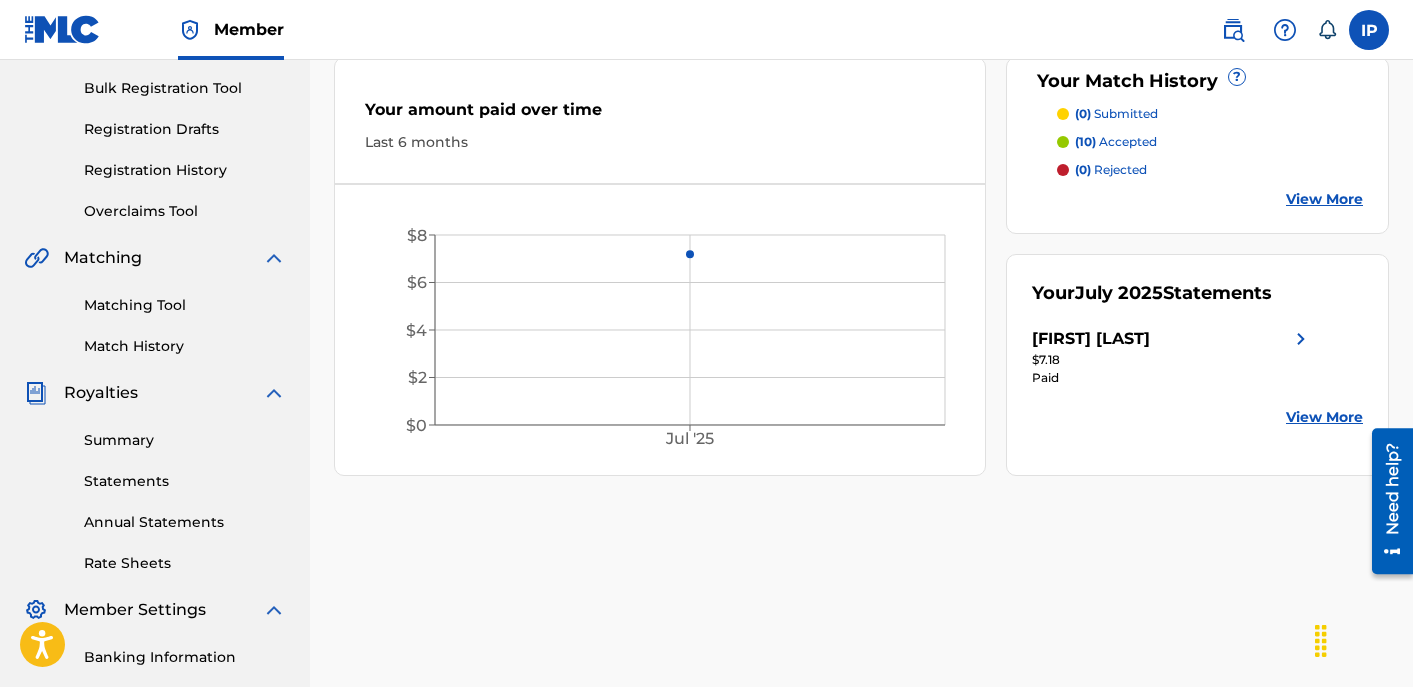 click on "Paid" at bounding box center (1172, 378) 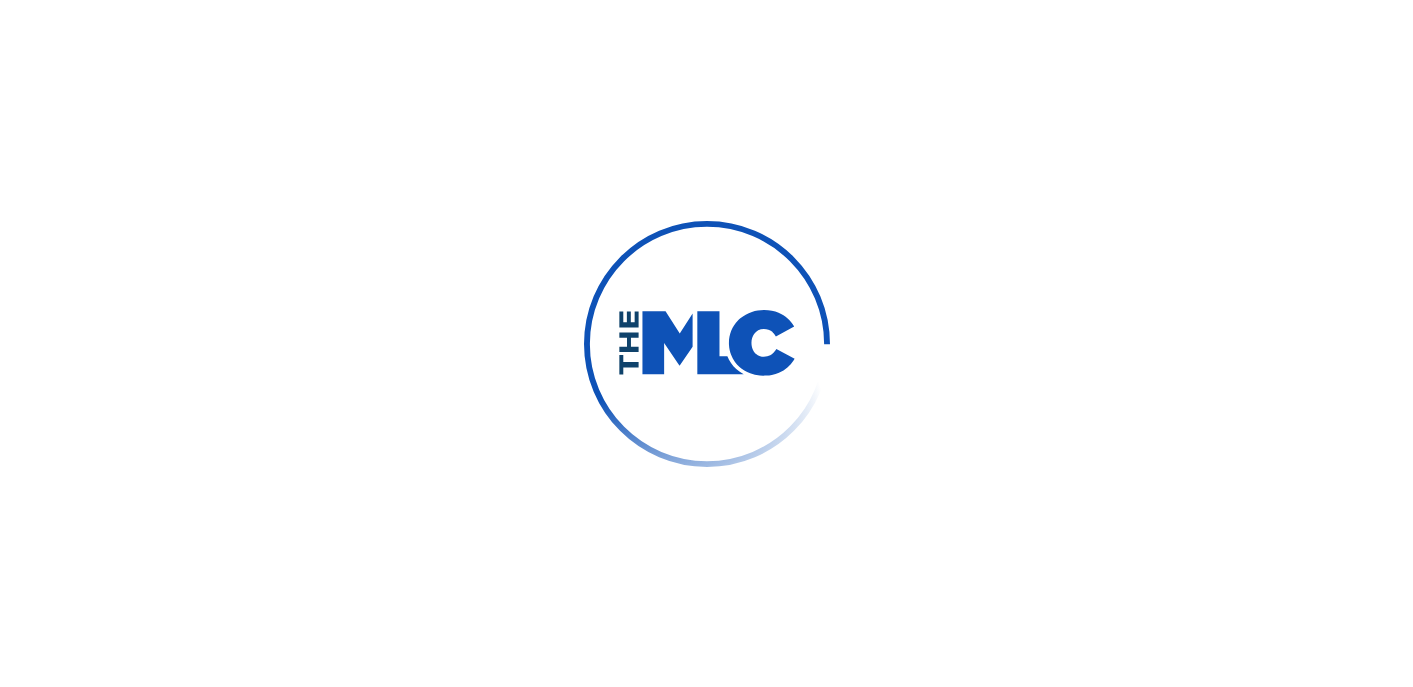 scroll, scrollTop: 0, scrollLeft: 0, axis: both 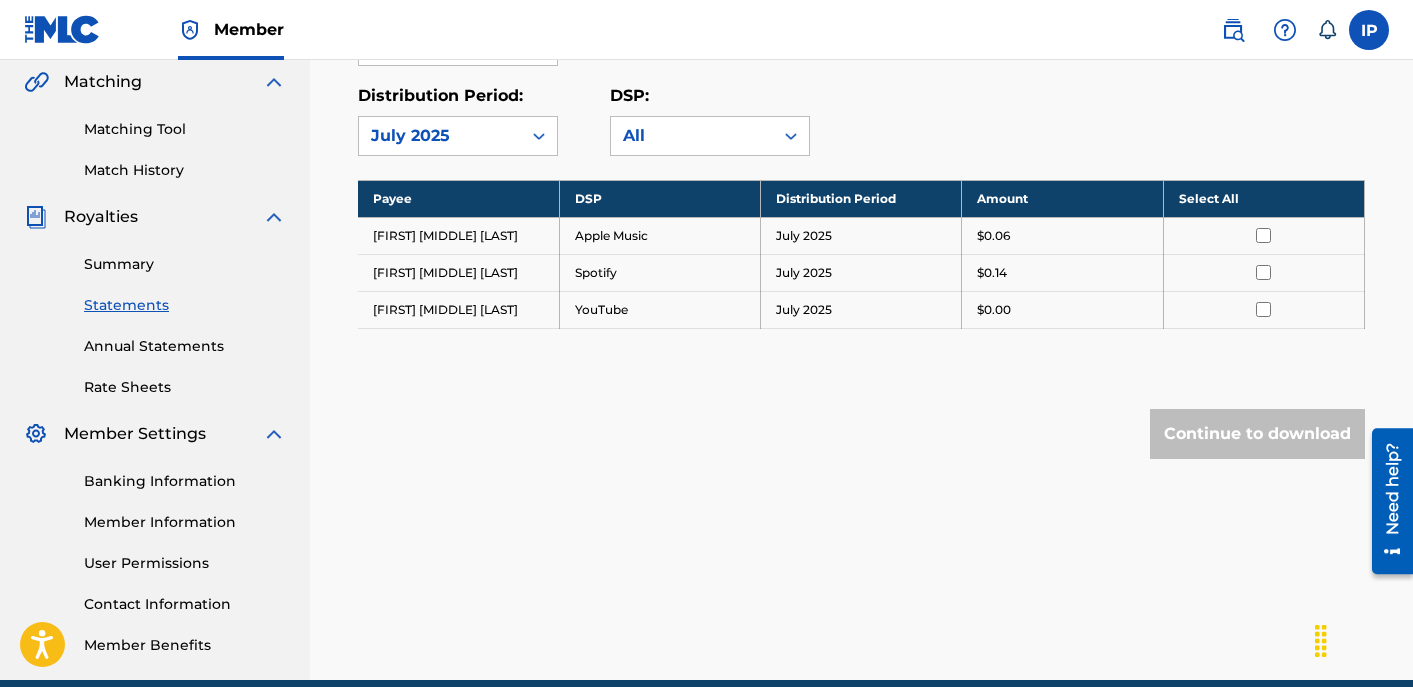 click on "YouTube" at bounding box center [659, 309] 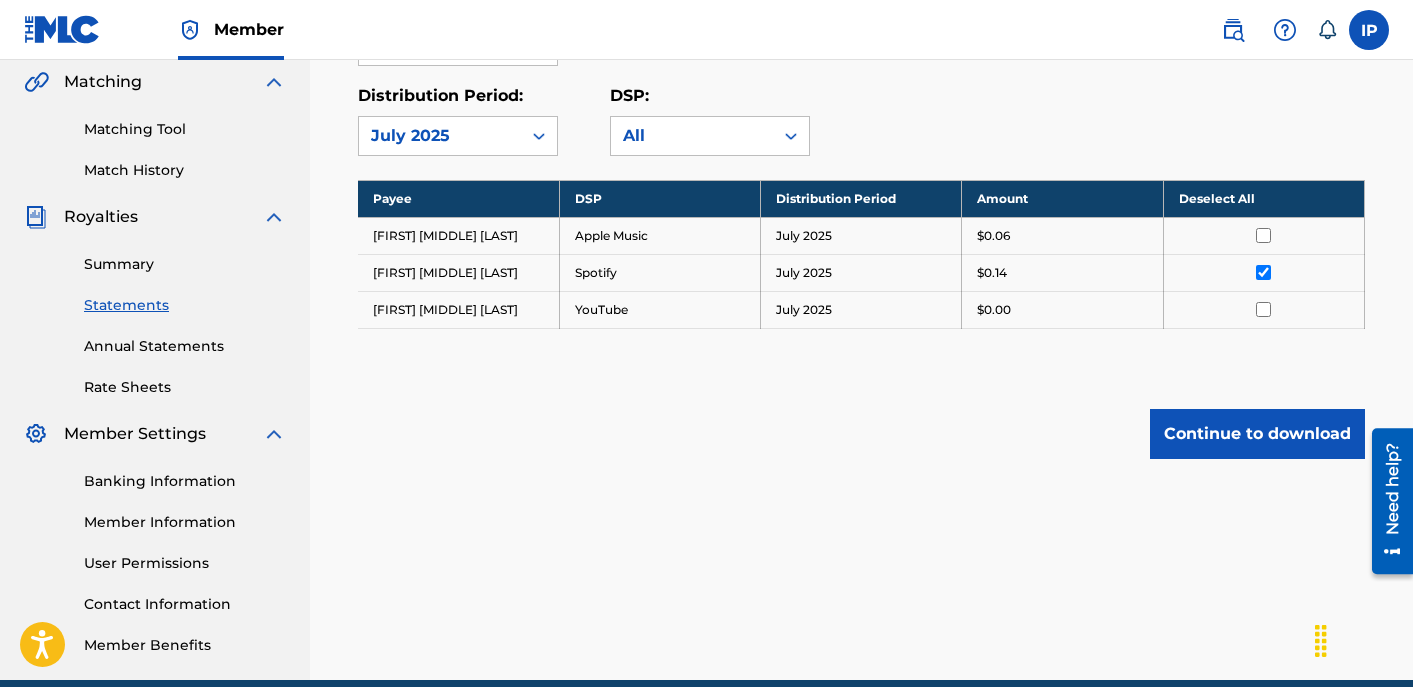 click on "Continue to download" at bounding box center [1257, 434] 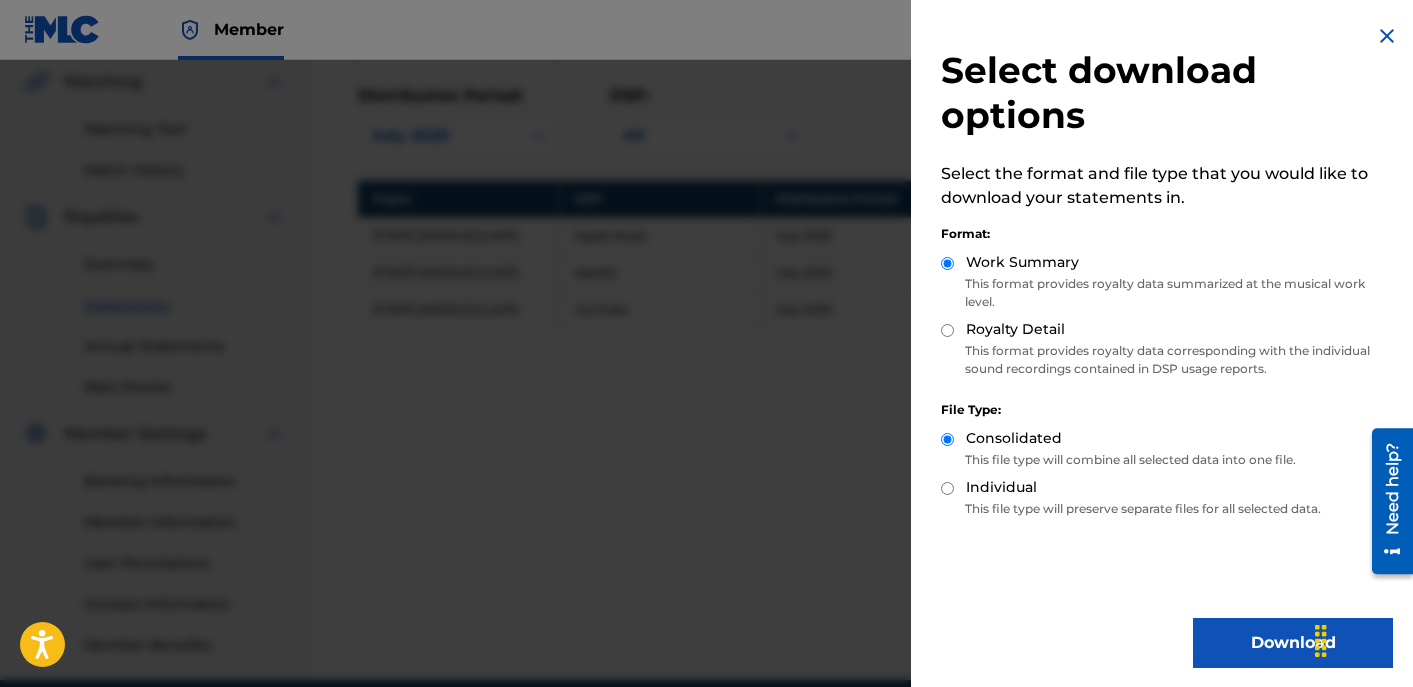 click on "This file type will preserve separate files for all selected data." at bounding box center [1167, 509] 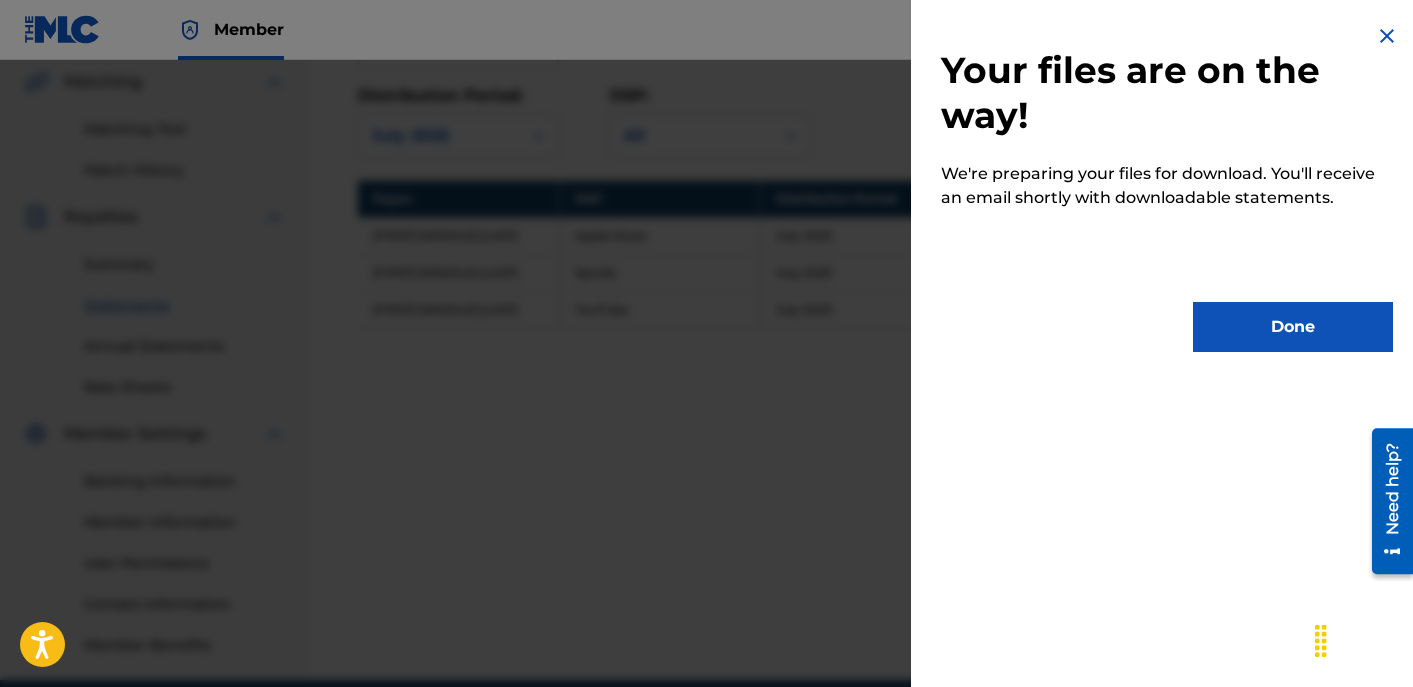 click on "Done" at bounding box center [1293, 327] 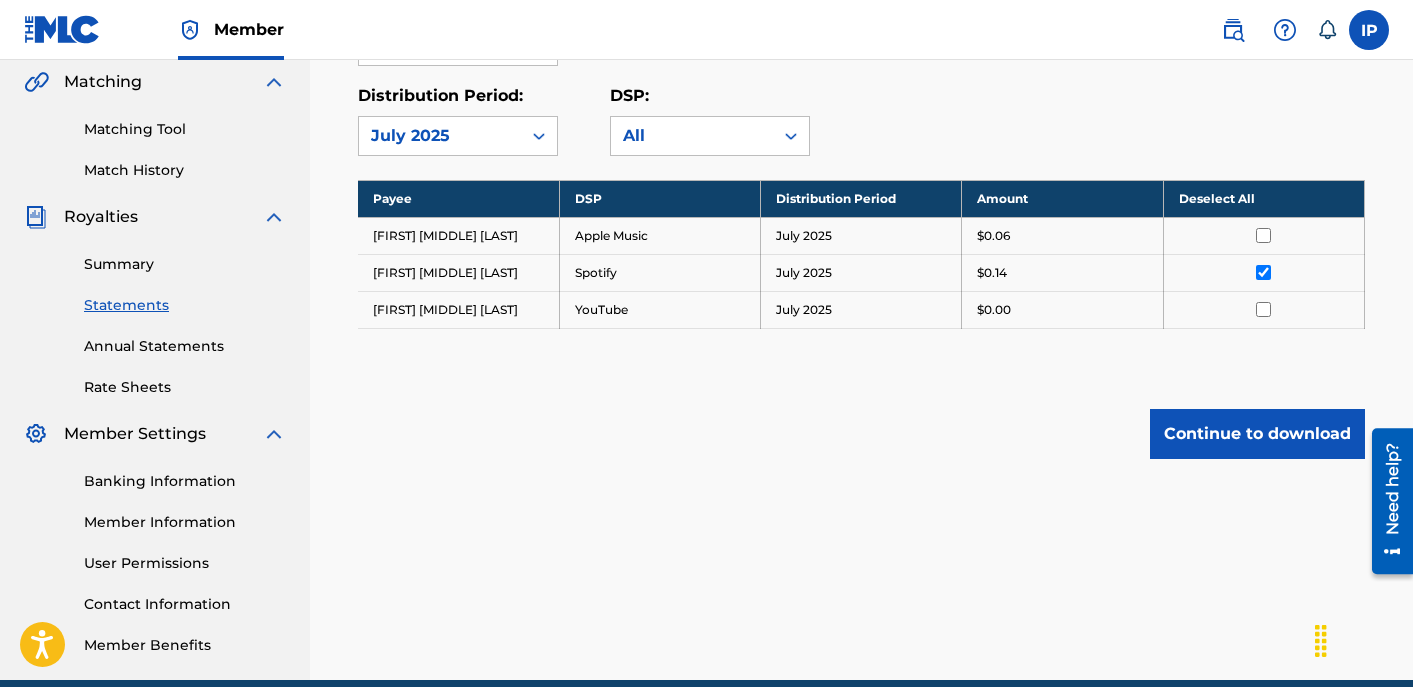 click on "Royalty Statements Select your desired payee from the Payee drop-down menu. Then you can filter by distribution period and DSP in the corresponding drop-down menus. In the Select column, check the box(es) for any statements you would like to download or click    Select All   at the top of the column to select all statements. Scroll to the bottom and click  Continue to download , then select your download options from the slide-out menu. Payee: [FIRST] [LAST] Distribution Period: [MONTH] [YEAR] DSP: All Payee DSP Distribution Period Amount Deselect All [FIRST] [LAST] Apple Music [MONTH] [YEAR] $0.06 [FIRST] [LAST] Spotify [MONTH] [YEAR] $0.14 [FIRST] [LAST] YouTube [MONTH] [YEAR] $0.00 Continue to download" at bounding box center [861, 117] 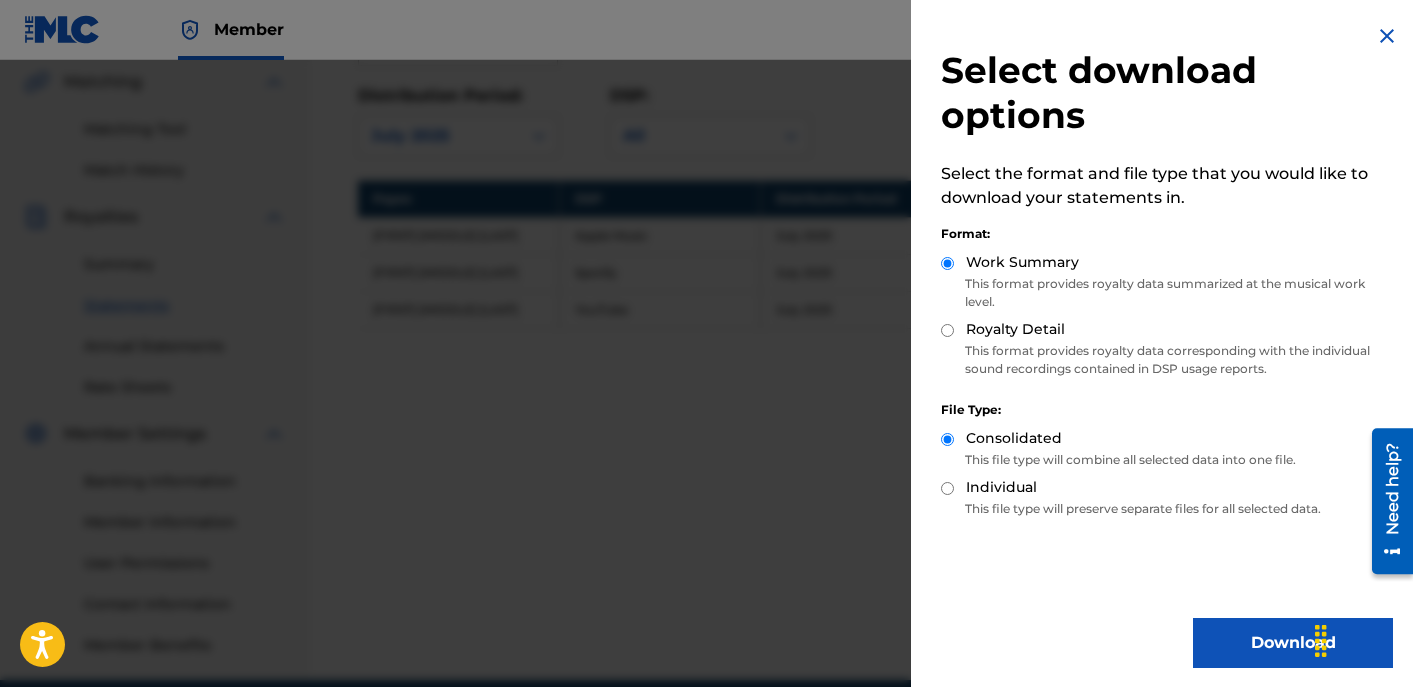 click on "Download" at bounding box center [1293, 643] 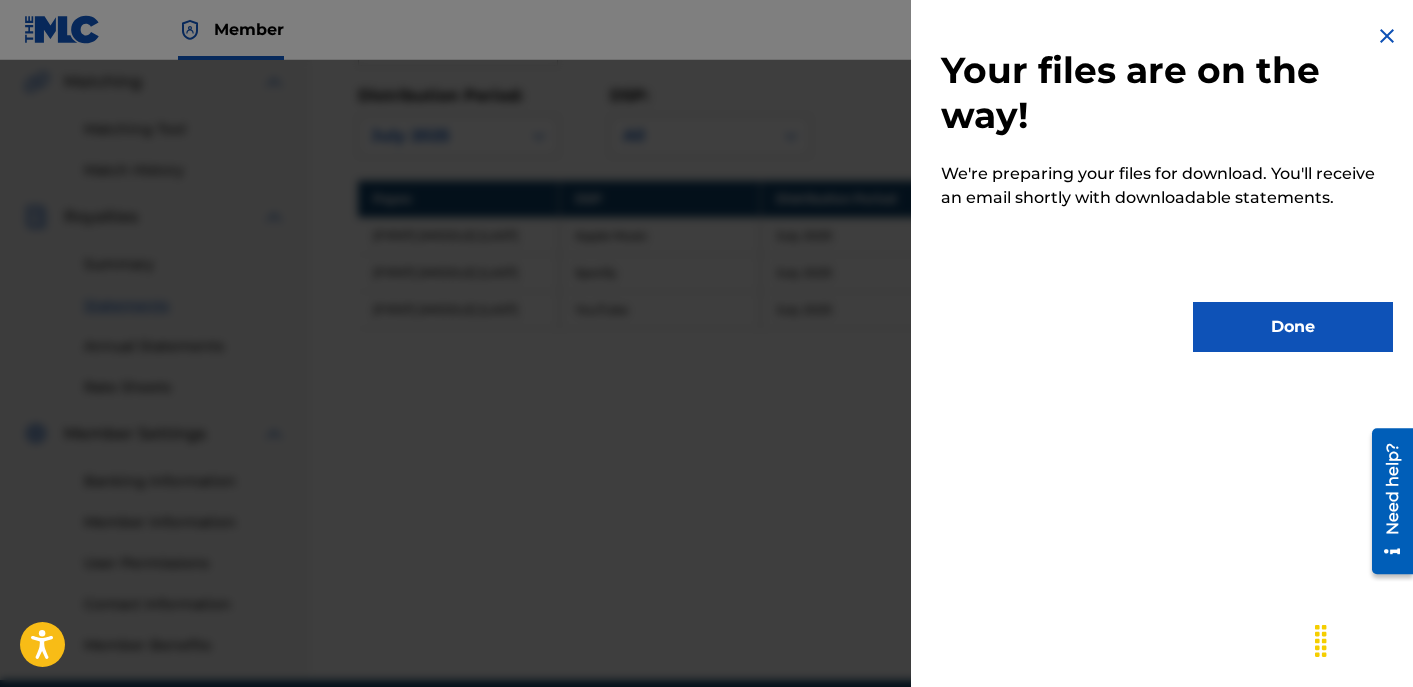 click on "Done" at bounding box center (1293, 327) 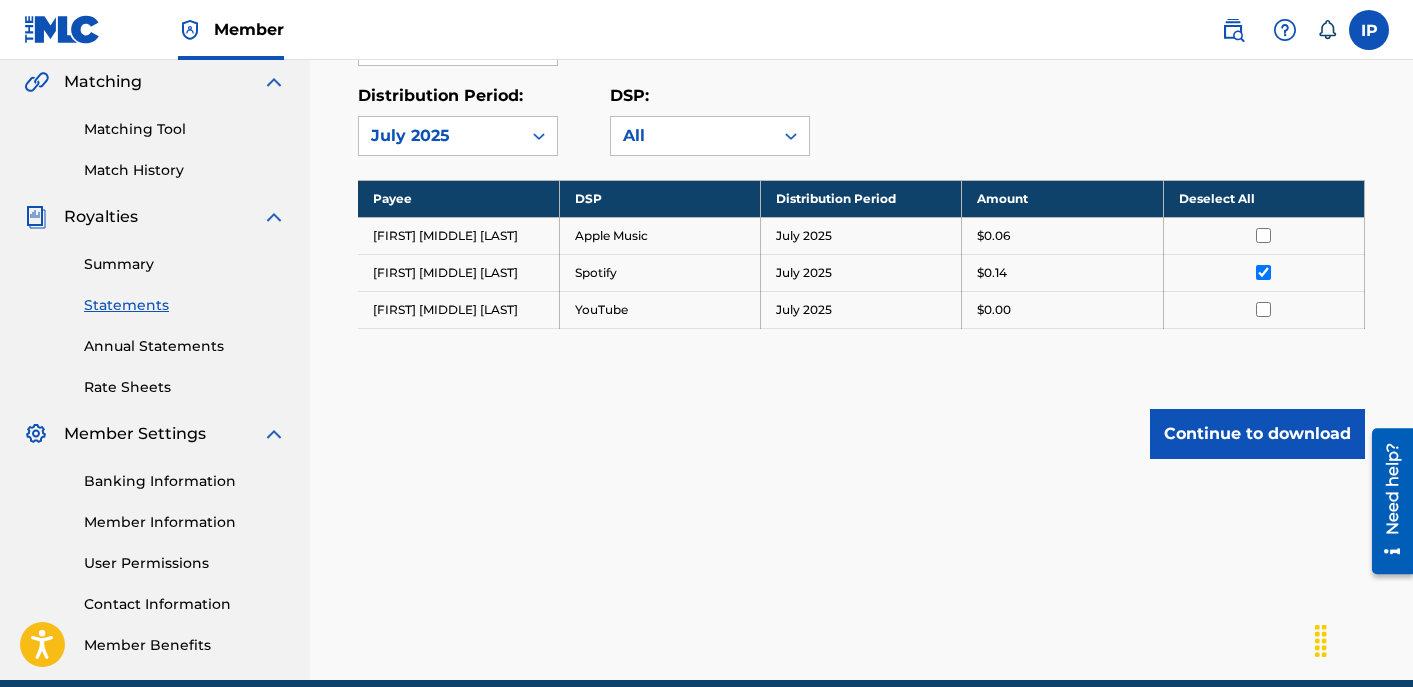 click on "Distribution Period: [MONTH] [YEAR]" at bounding box center [484, 120] 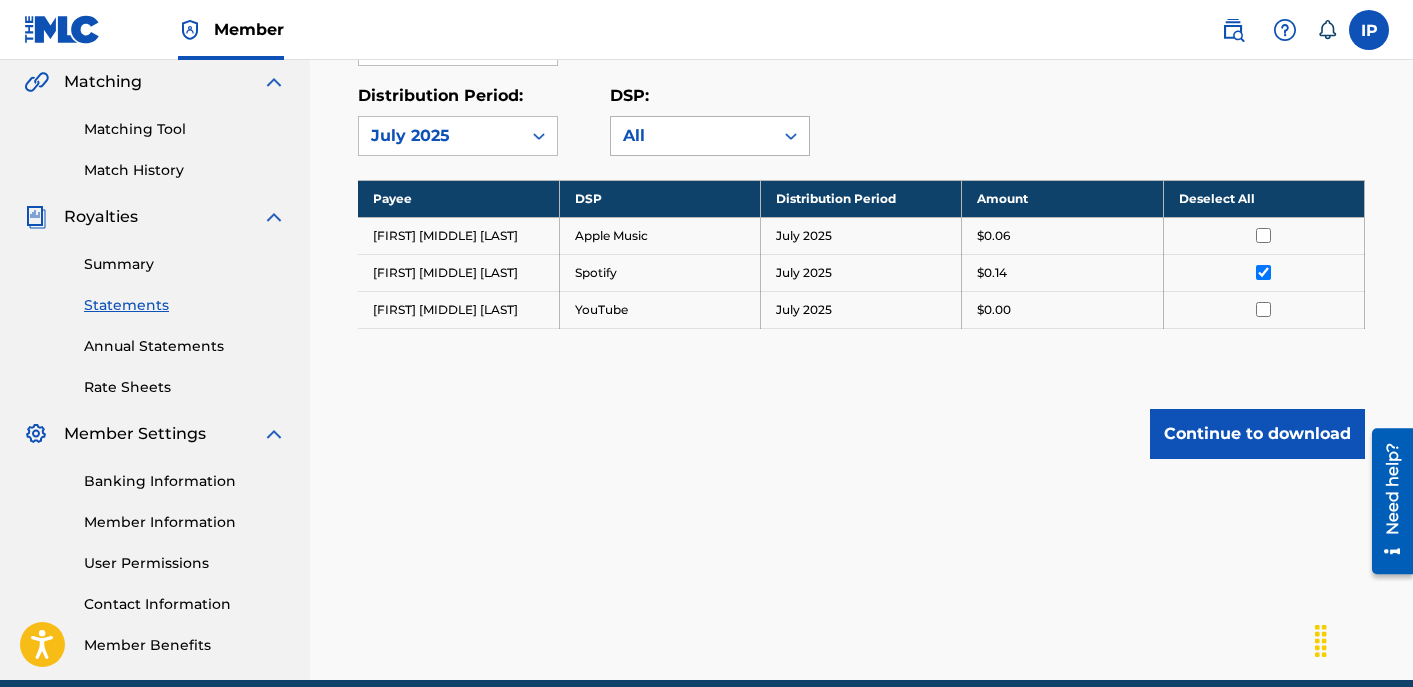 click on "All" at bounding box center (692, 136) 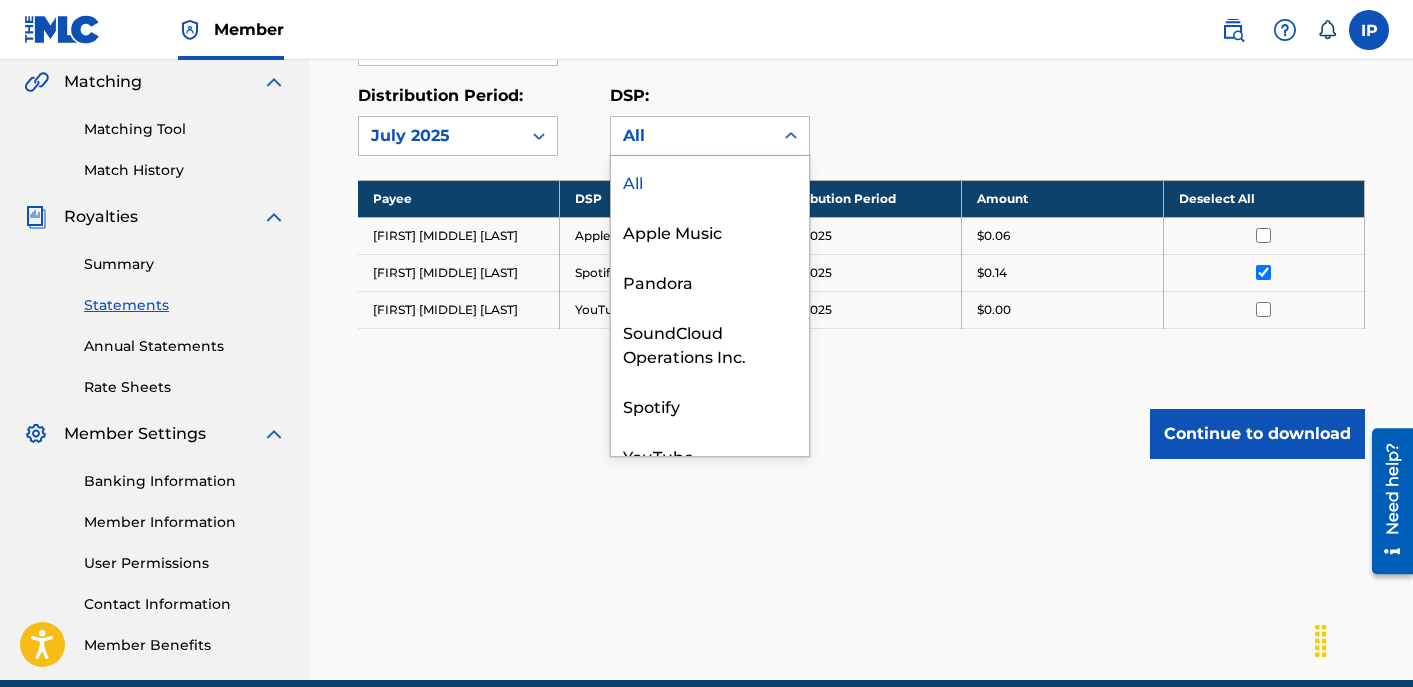 click on "Continue to download" at bounding box center (861, 434) 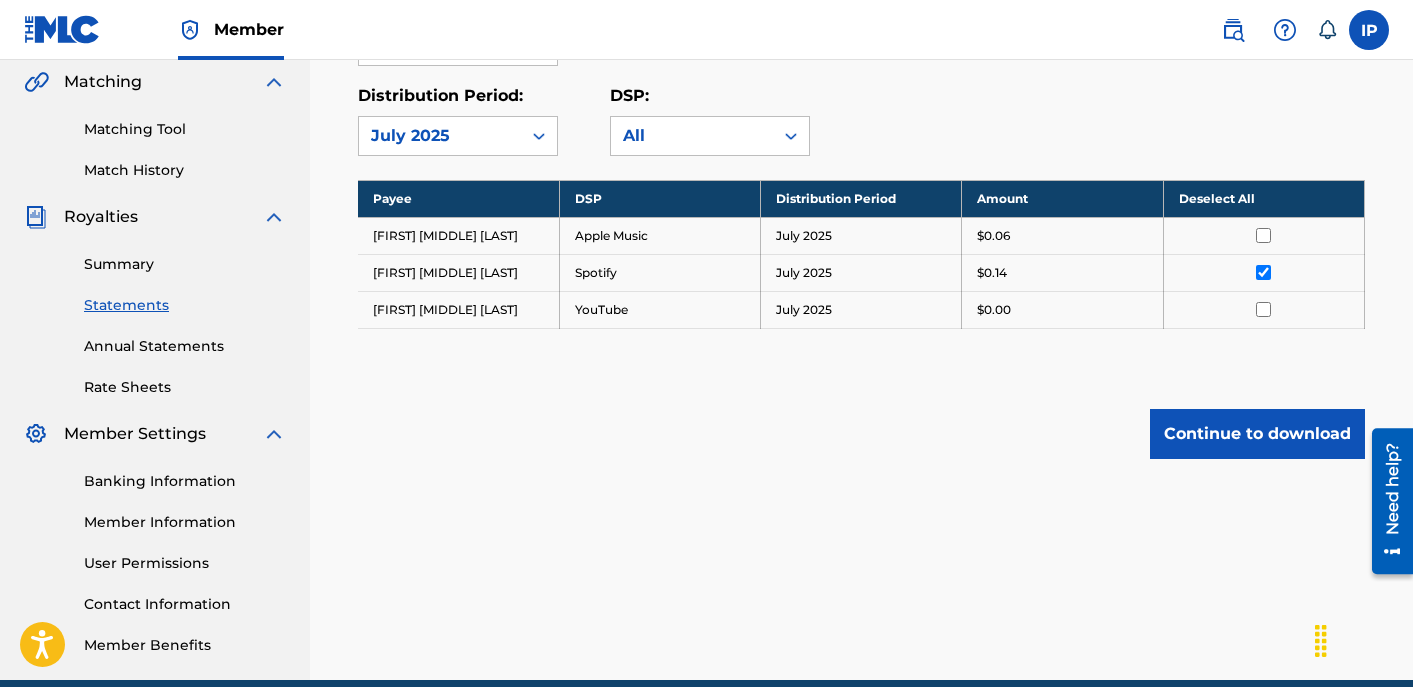 click on "Summary" at bounding box center (185, 264) 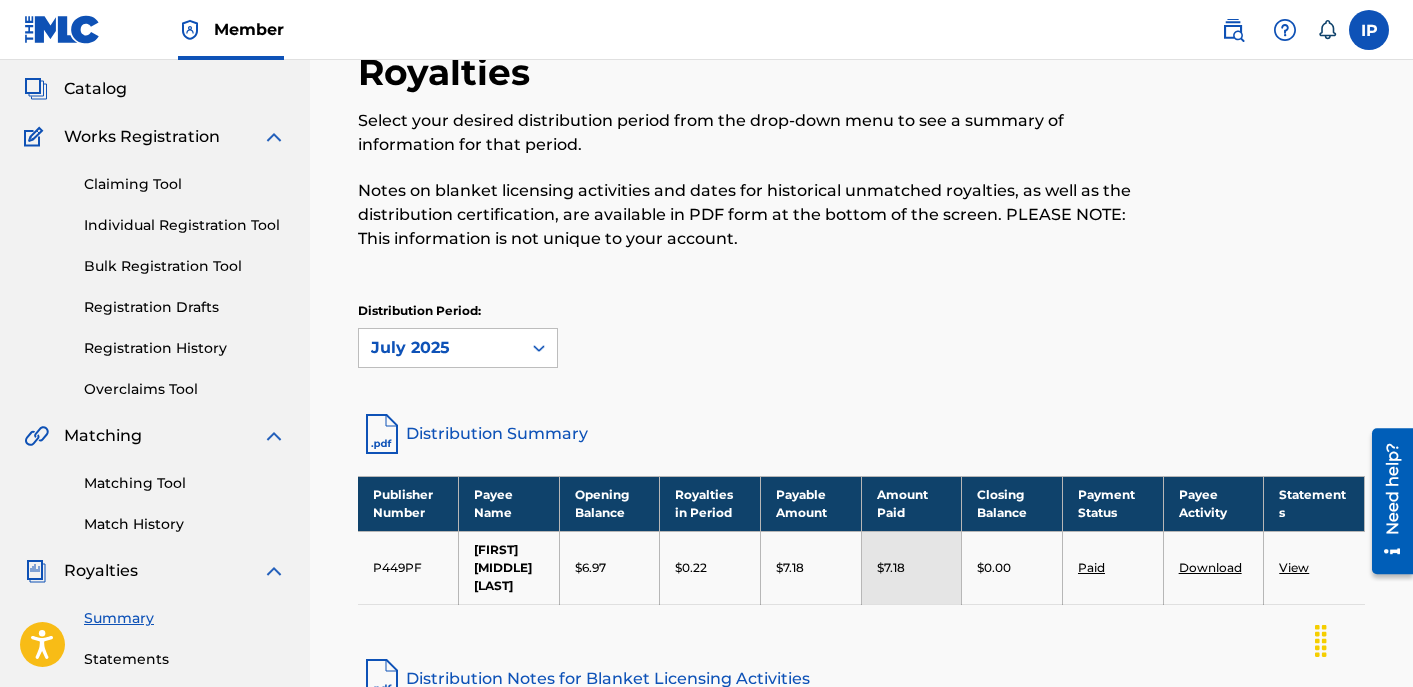 scroll, scrollTop: 169, scrollLeft: 0, axis: vertical 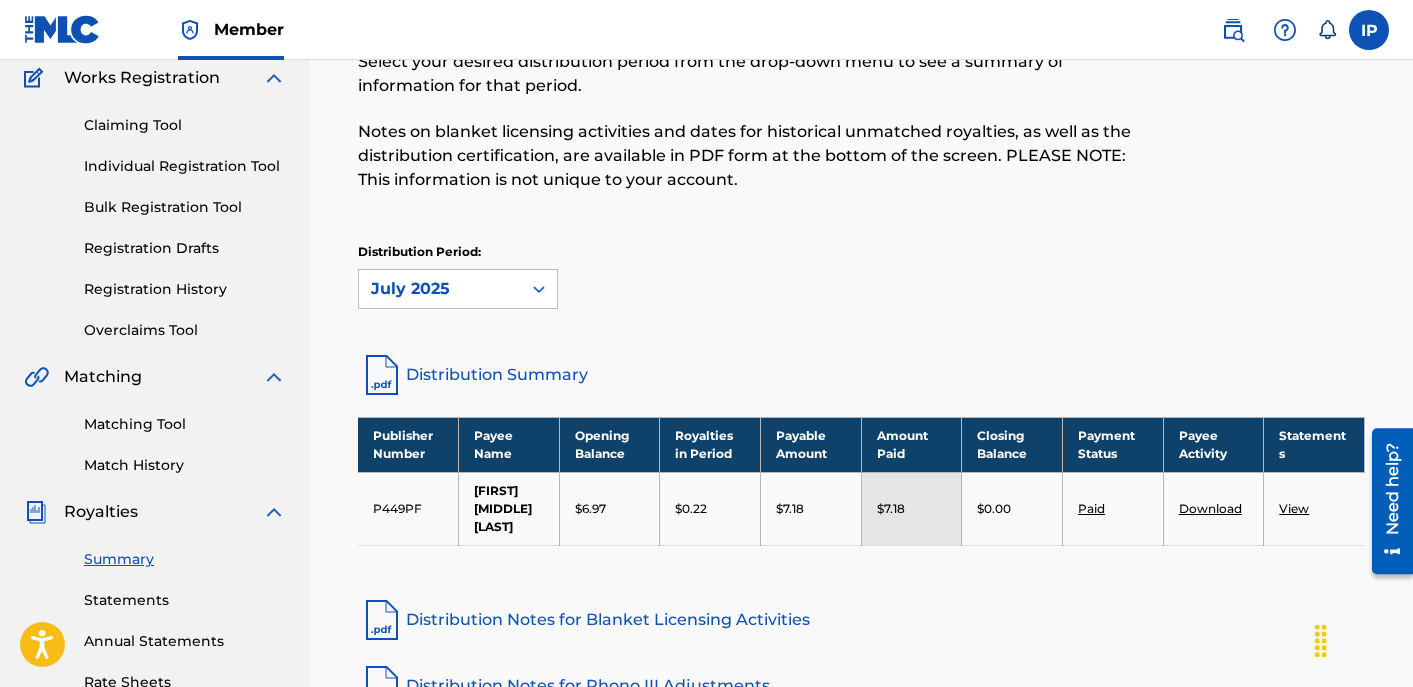 click on "Claiming Tool" at bounding box center (185, 125) 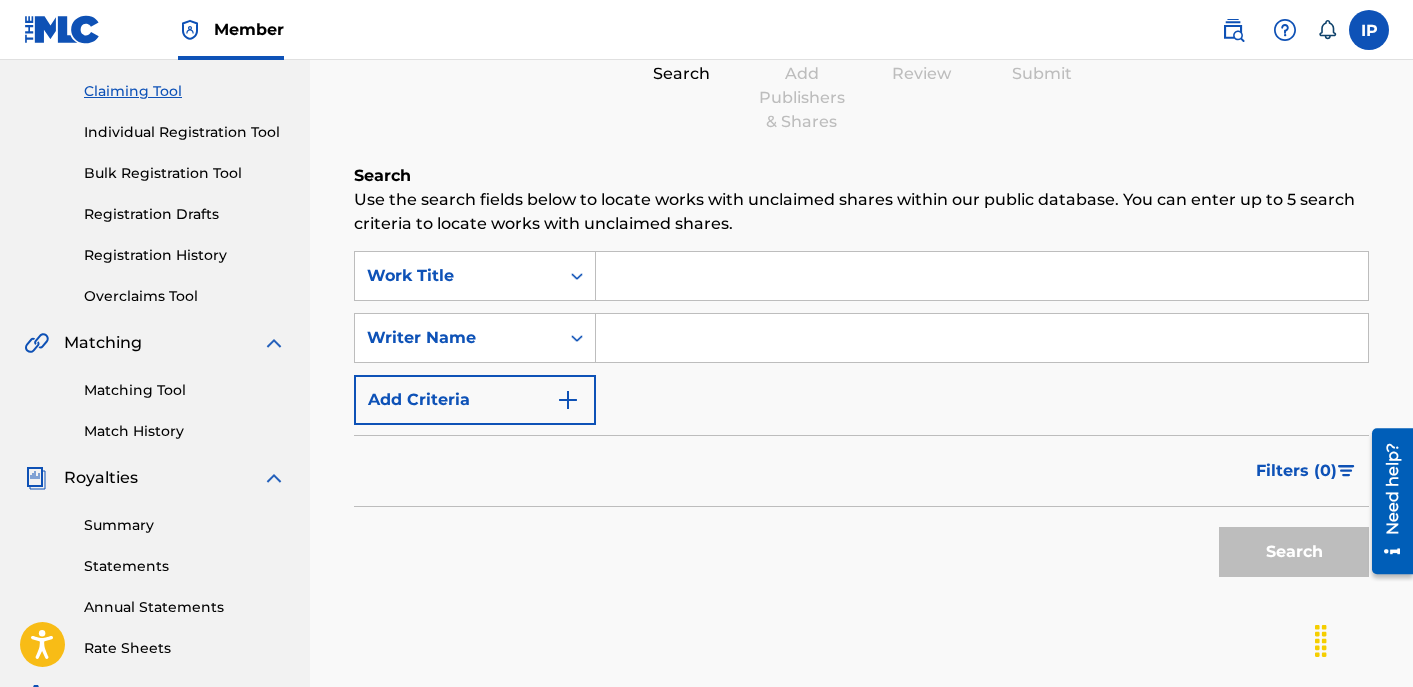 scroll, scrollTop: 189, scrollLeft: 0, axis: vertical 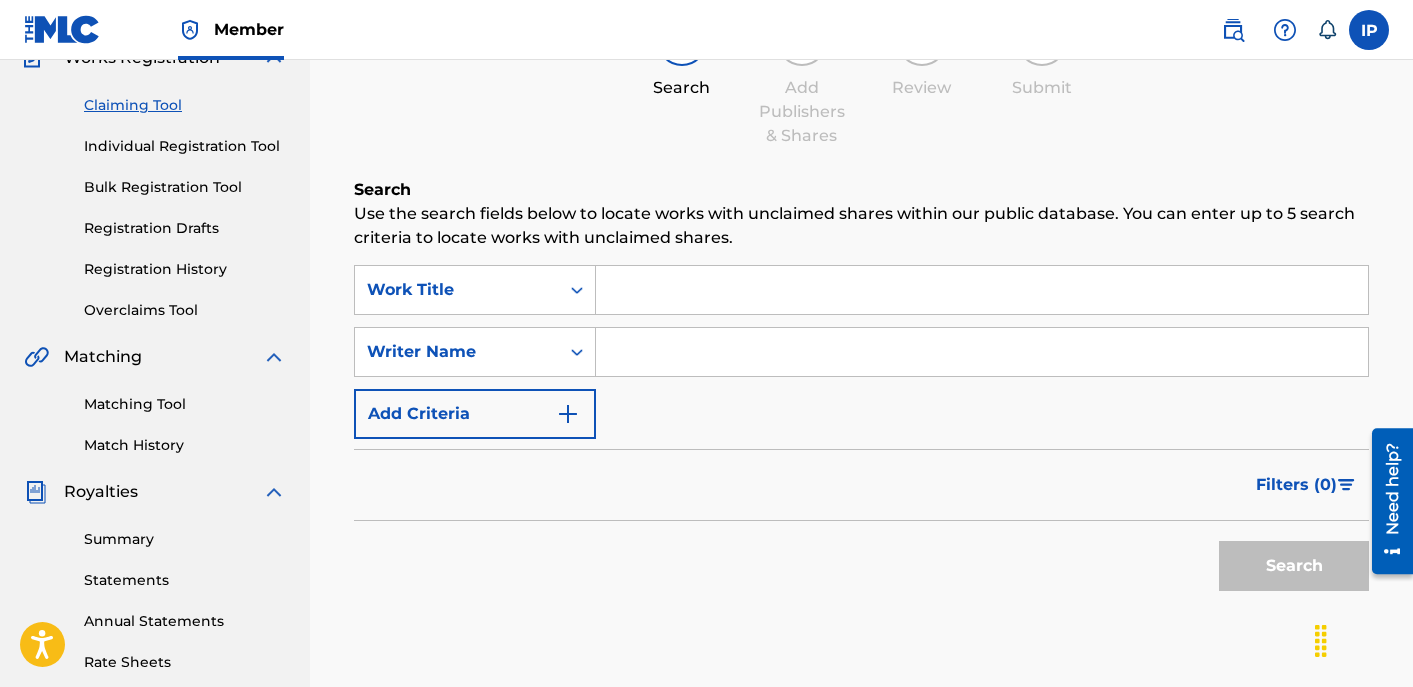click on "Individual Registration Tool" at bounding box center [185, 146] 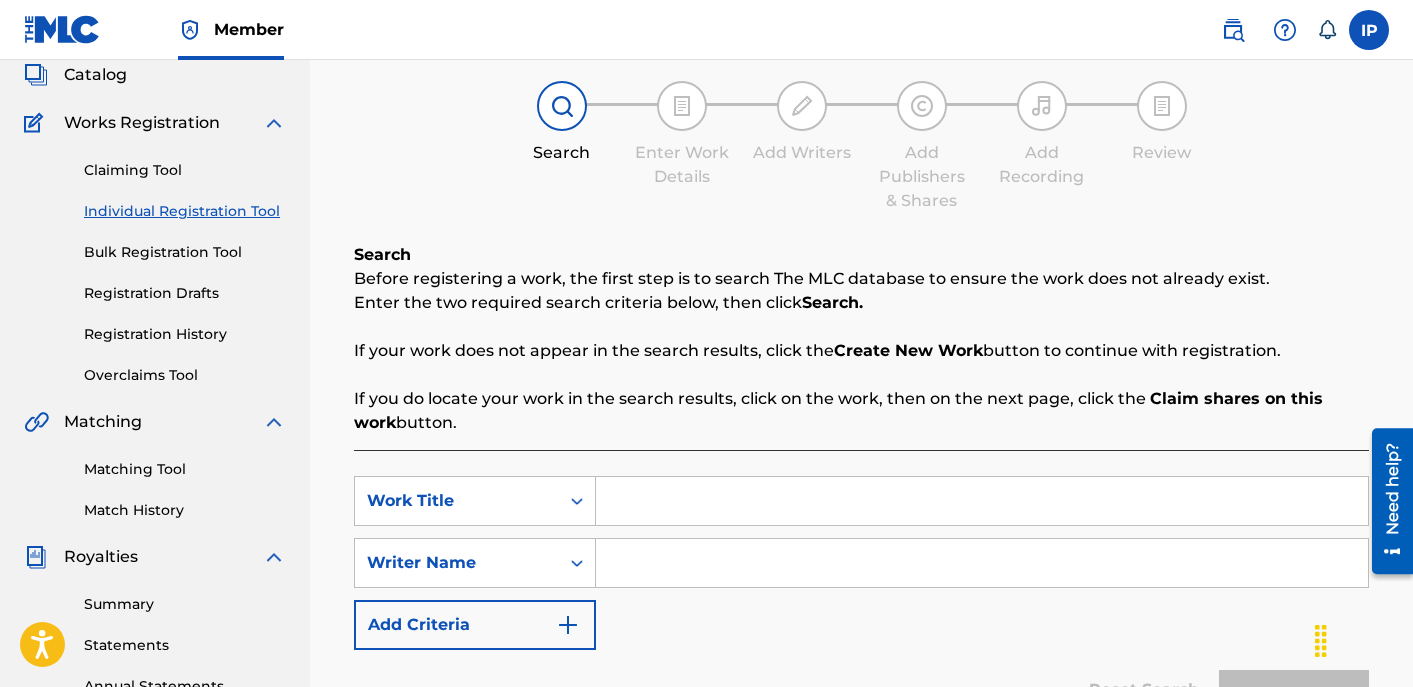 scroll, scrollTop: 59, scrollLeft: 0, axis: vertical 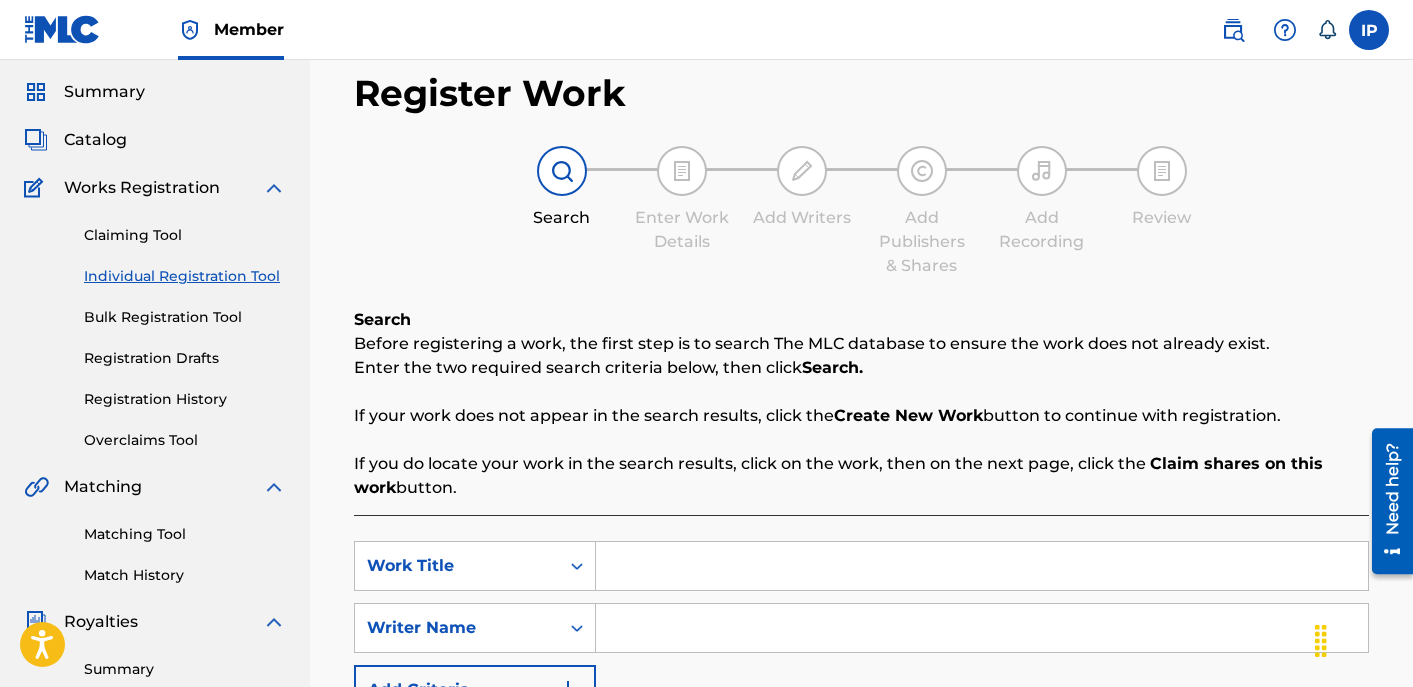 click on "Claiming Tool Individual Registration Tool Bulk Registration Tool Registration Drafts Registration History Overclaims Tool" at bounding box center [155, 325] 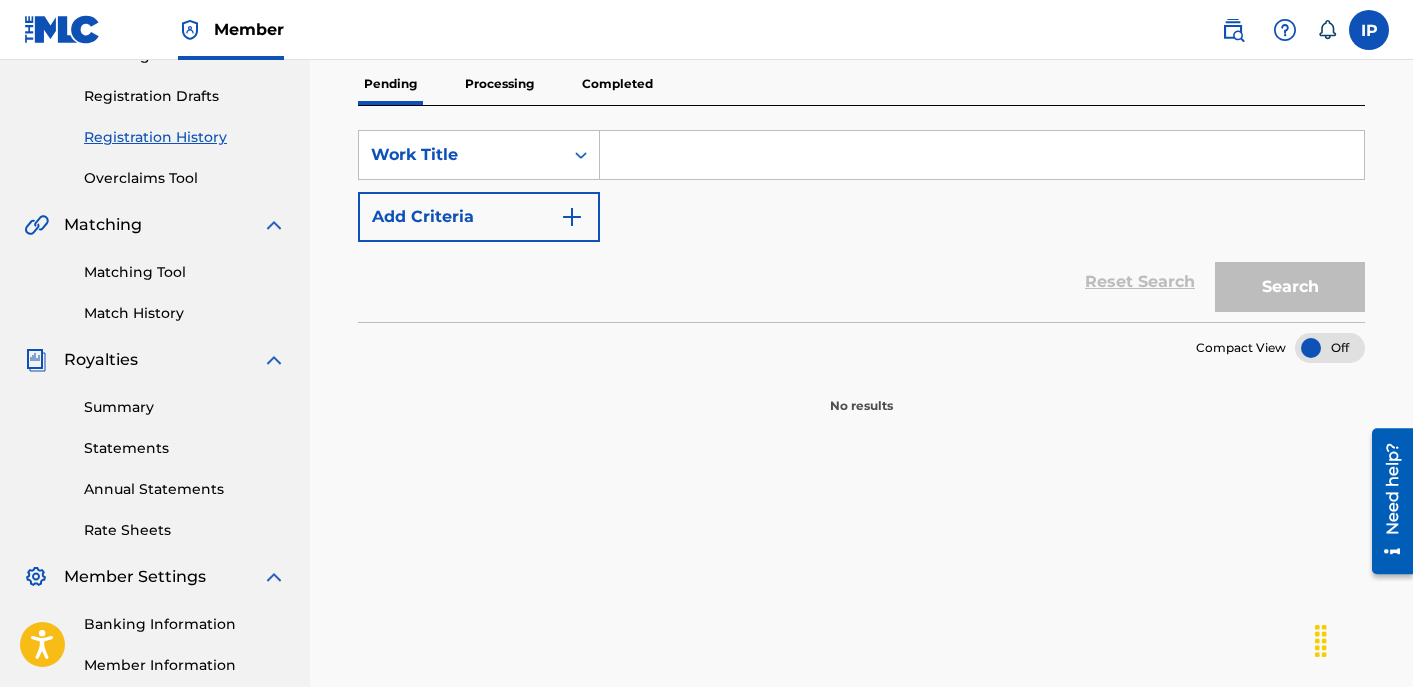 scroll, scrollTop: 333, scrollLeft: 0, axis: vertical 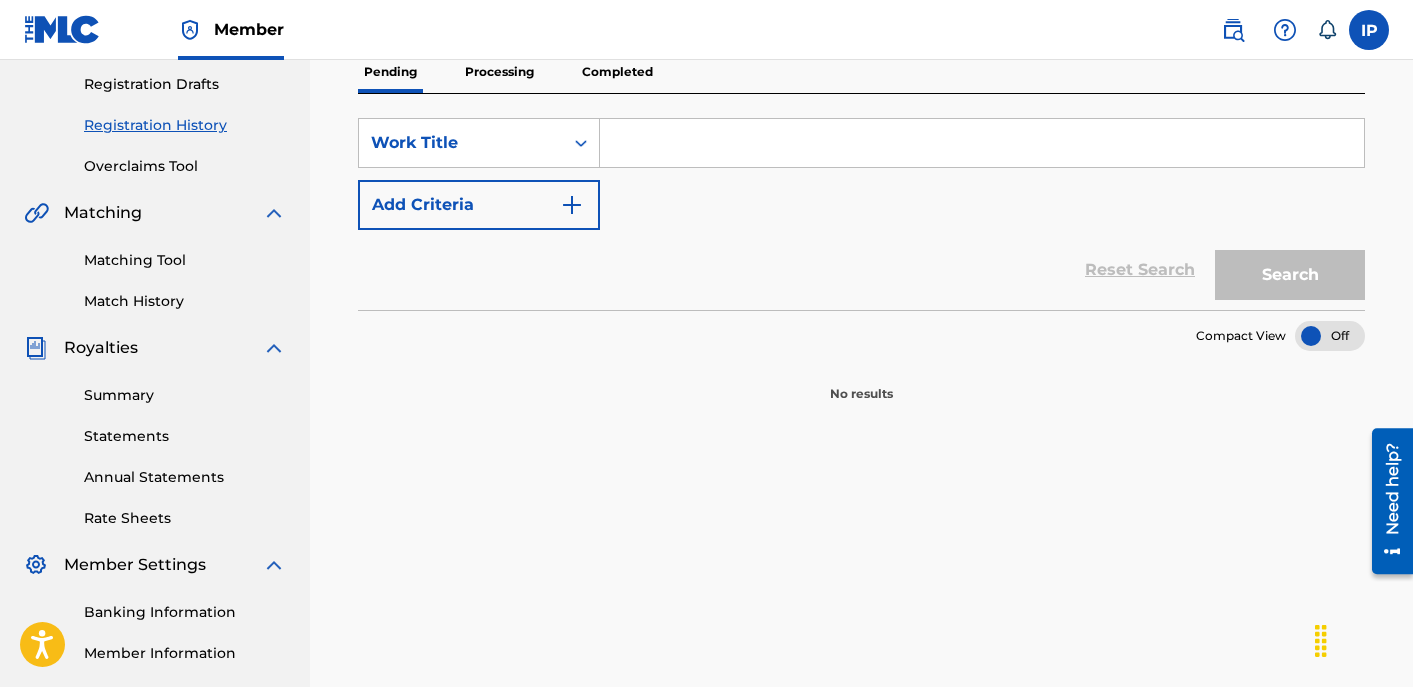 click on "Processing" at bounding box center (499, 72) 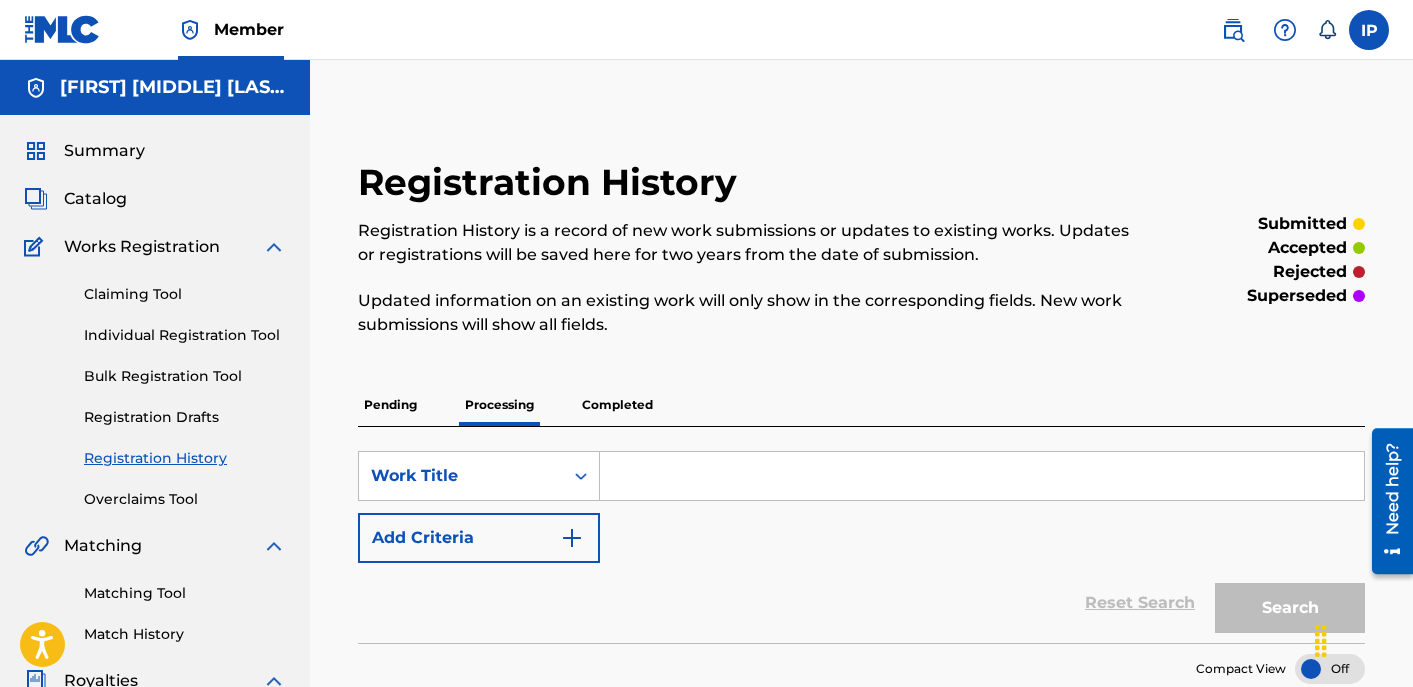 click on "Completed" at bounding box center [617, 405] 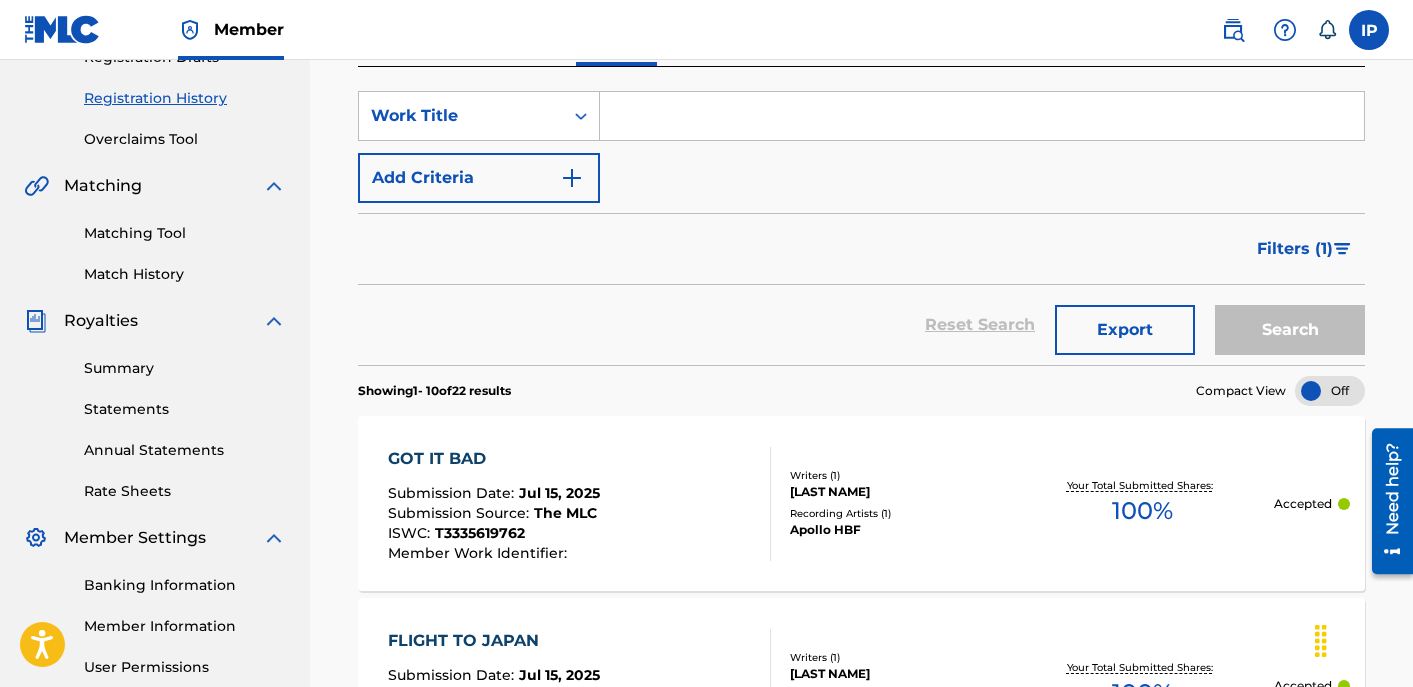 scroll, scrollTop: 0, scrollLeft: 0, axis: both 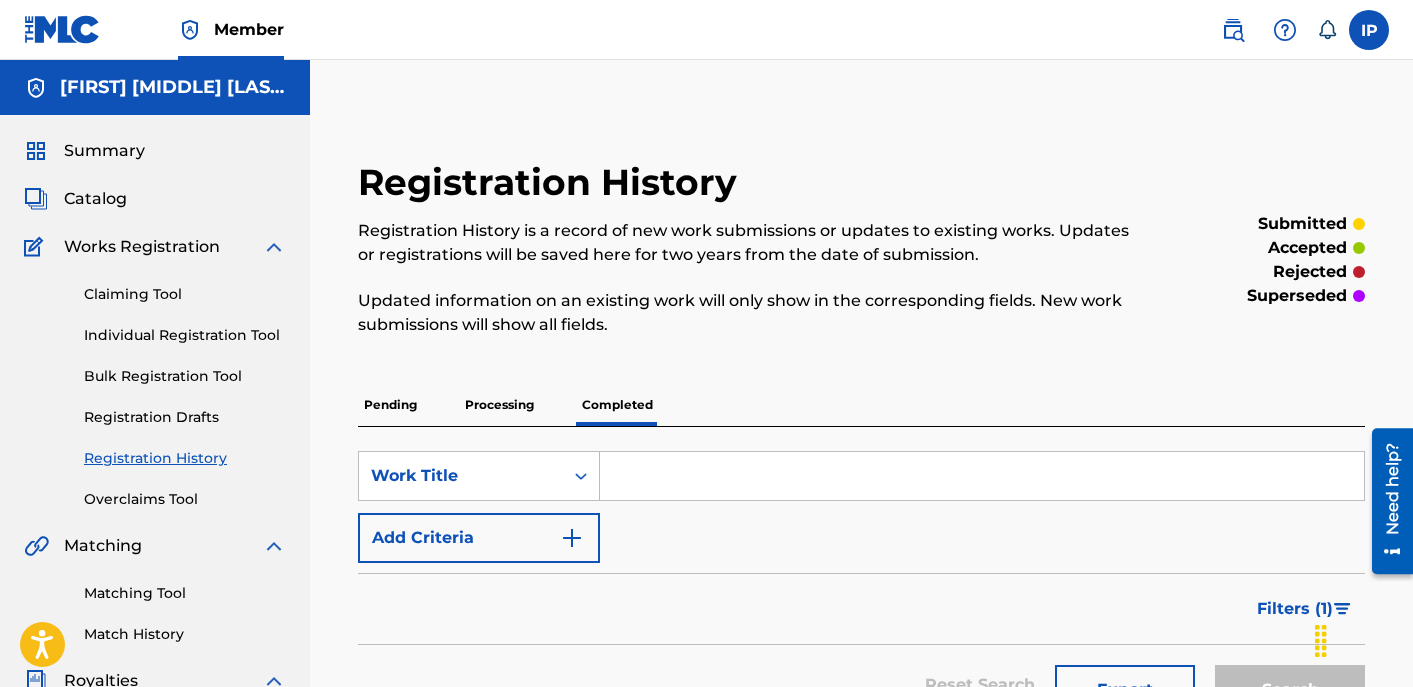 click on "Summary" at bounding box center (104, 151) 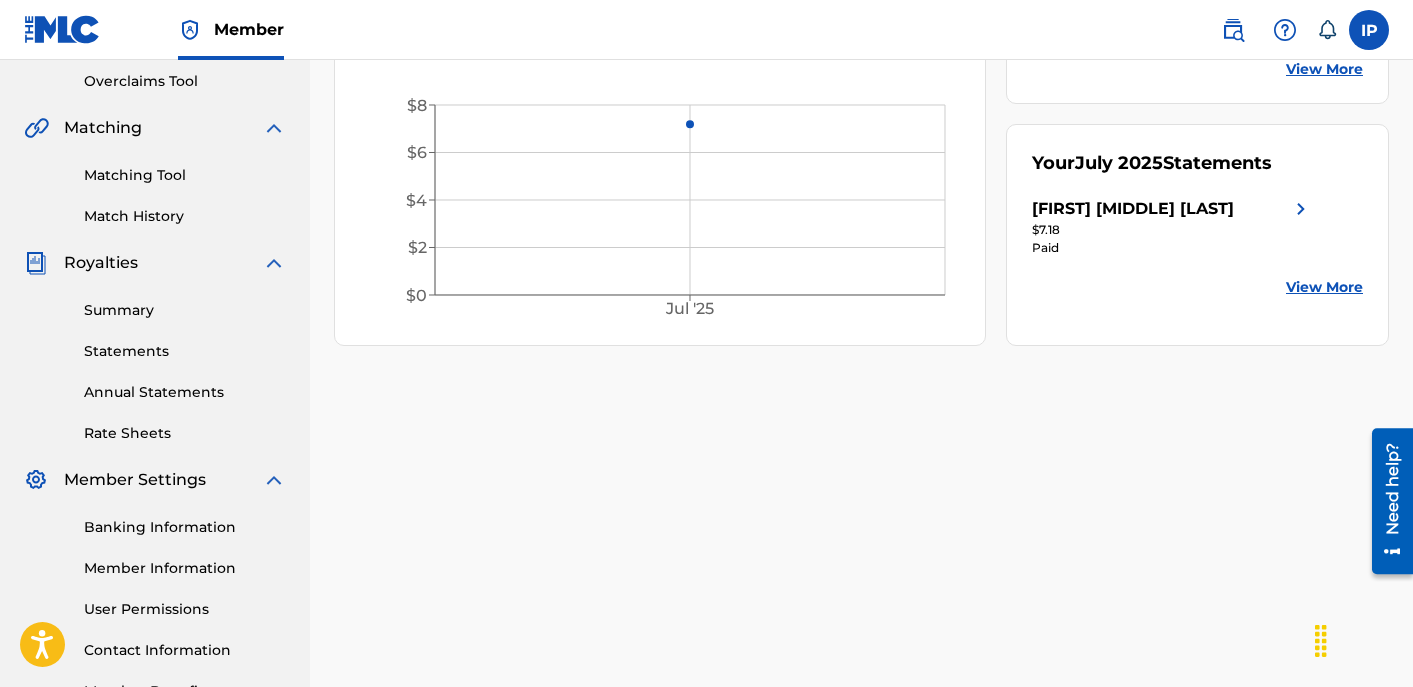 scroll, scrollTop: 553, scrollLeft: 0, axis: vertical 